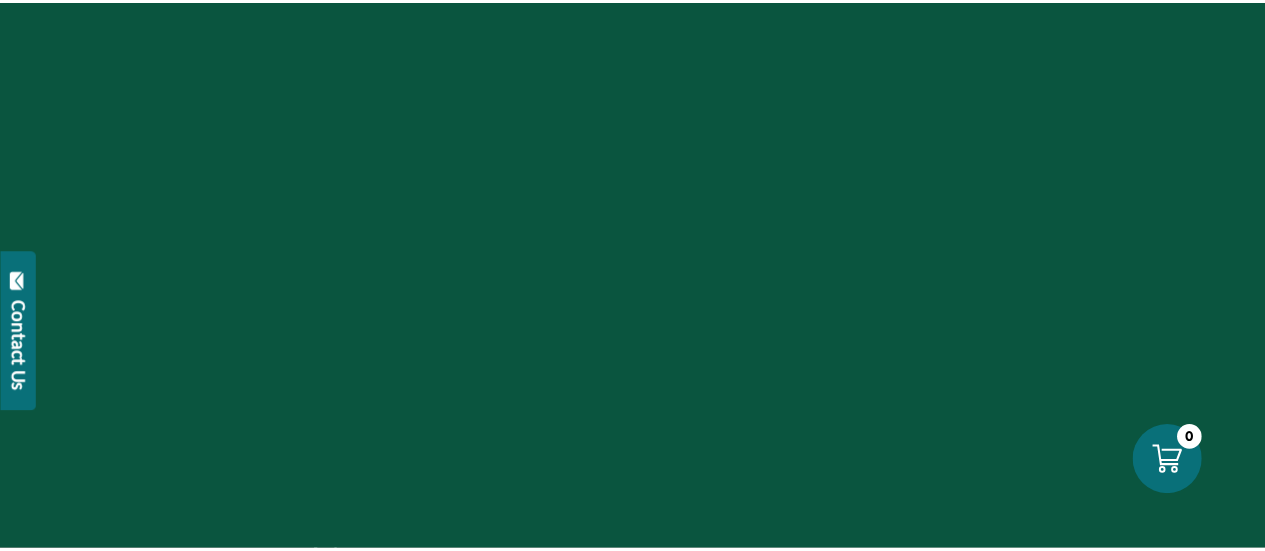 scroll, scrollTop: 0, scrollLeft: 0, axis: both 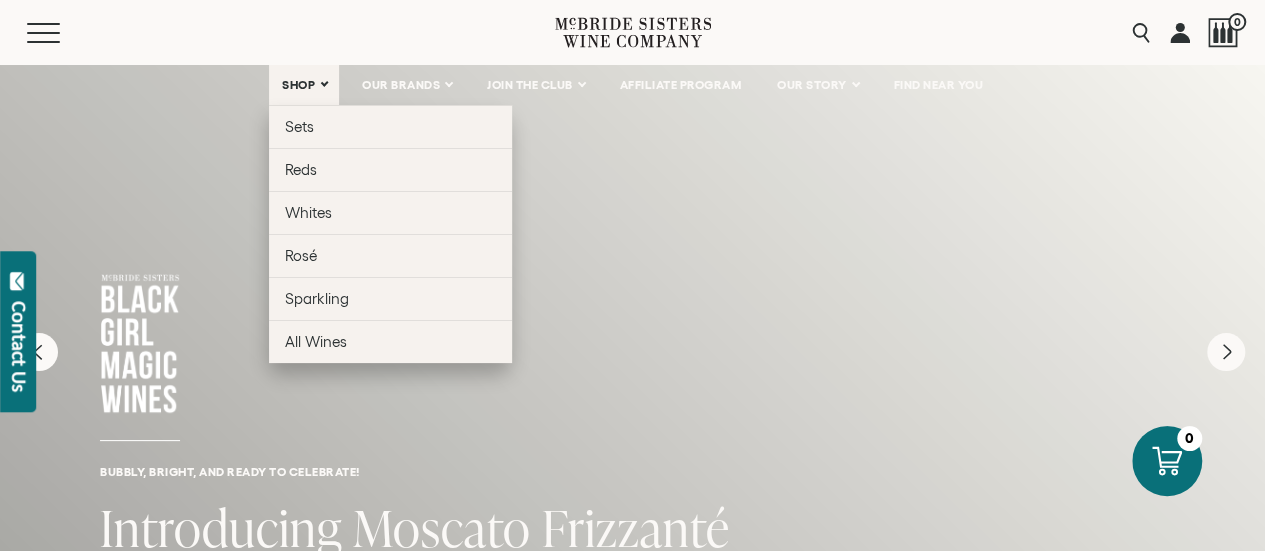 click on "SHOP" at bounding box center (304, 85) 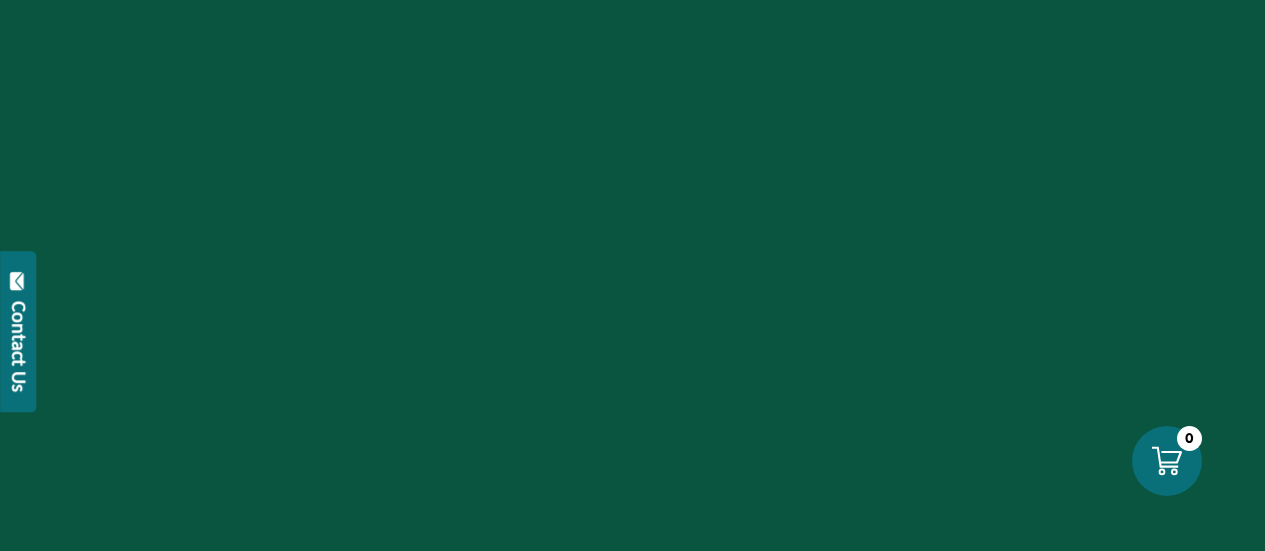 scroll, scrollTop: 0, scrollLeft: 0, axis: both 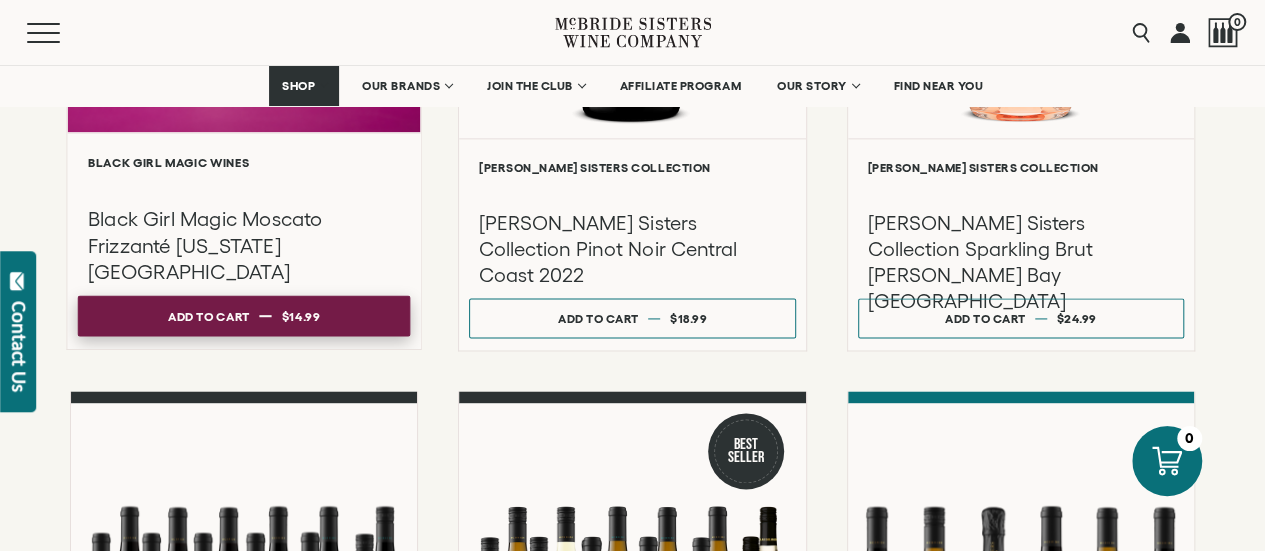 click on "Add to cart" at bounding box center (209, 316) 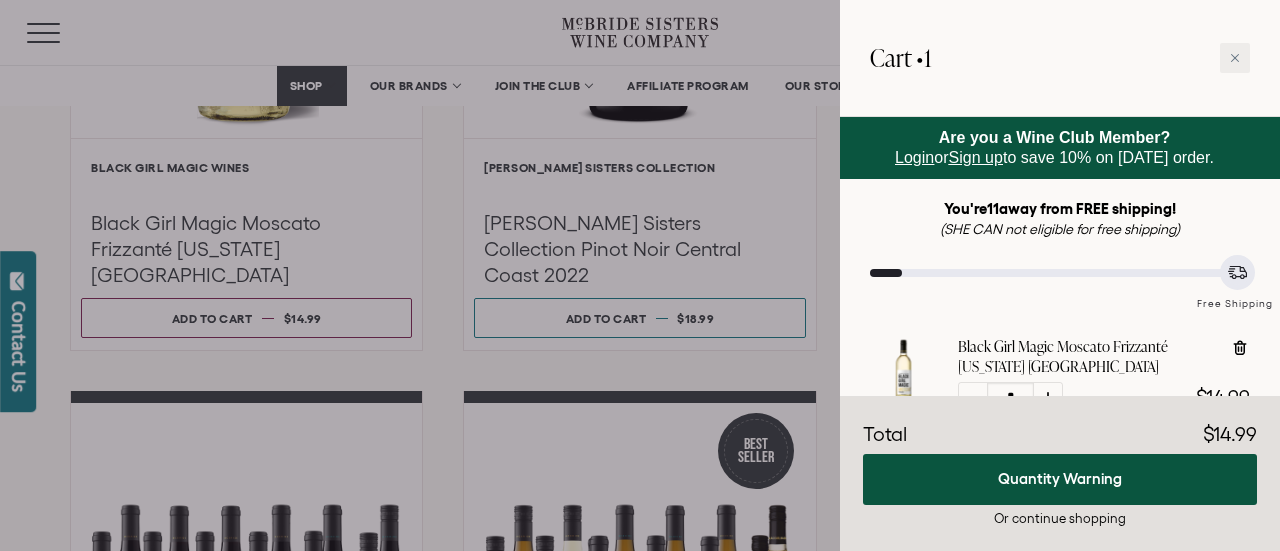 click at bounding box center [640, 275] 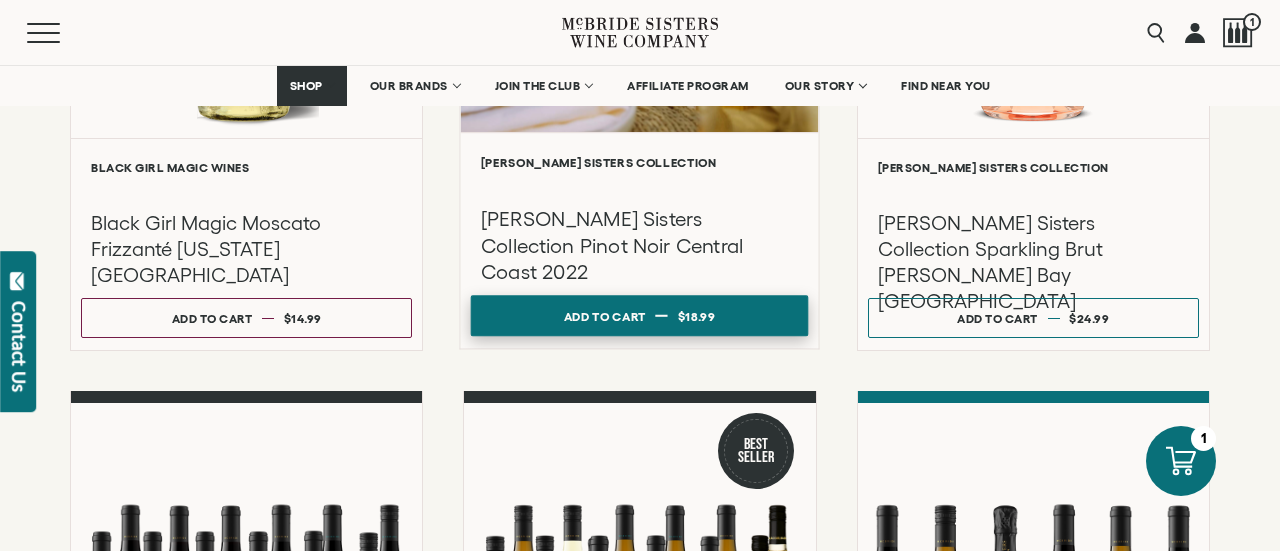 click on "Add to cart
Regular price
$18.99
Regular price
Sale price
$18.99
Unit price
/
per" at bounding box center (640, 316) 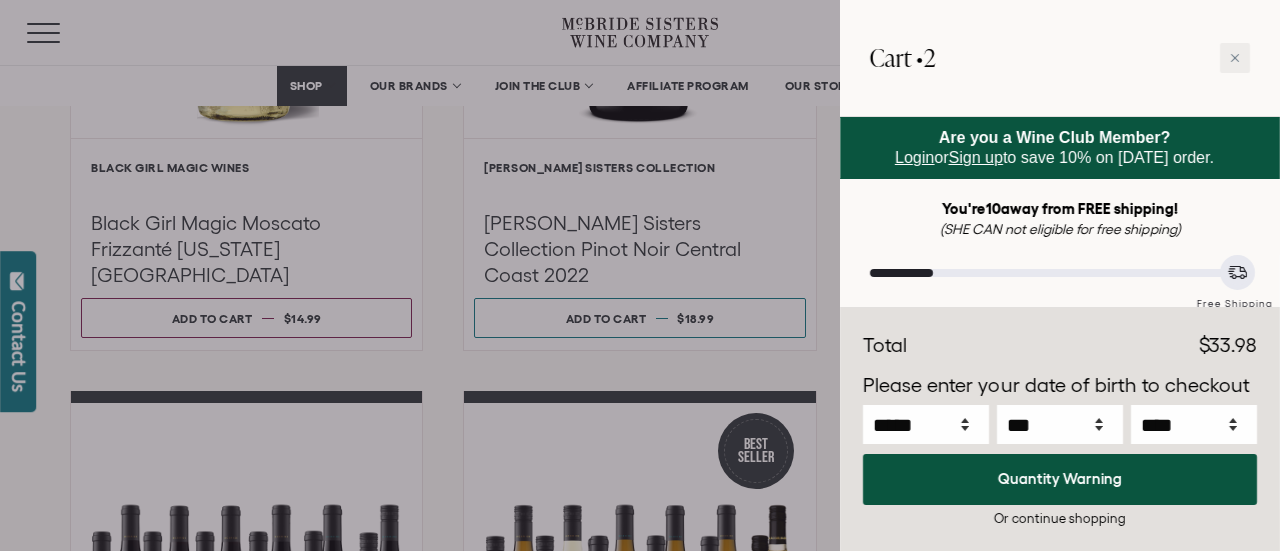 click at bounding box center [640, 275] 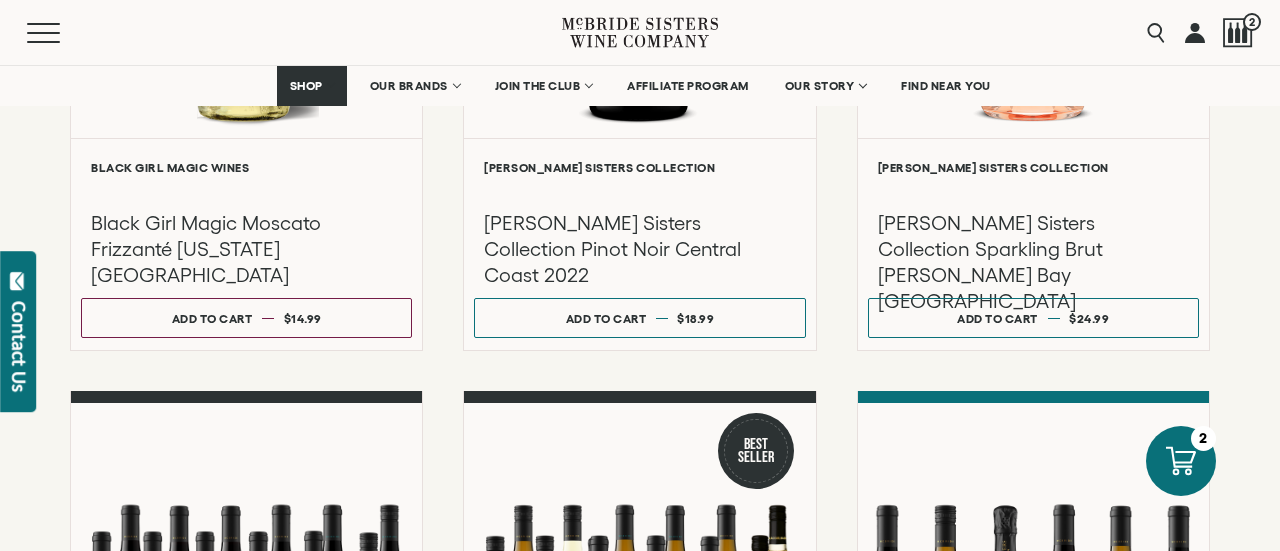 click on "**********" at bounding box center (640, 17) 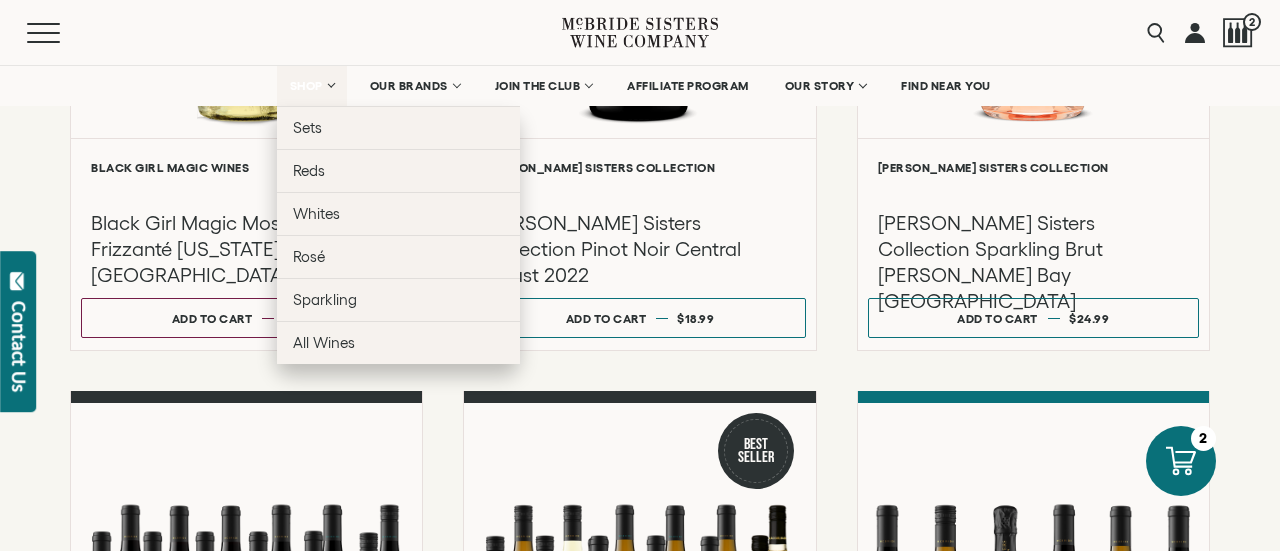 click on "SHOP" at bounding box center [312, 86] 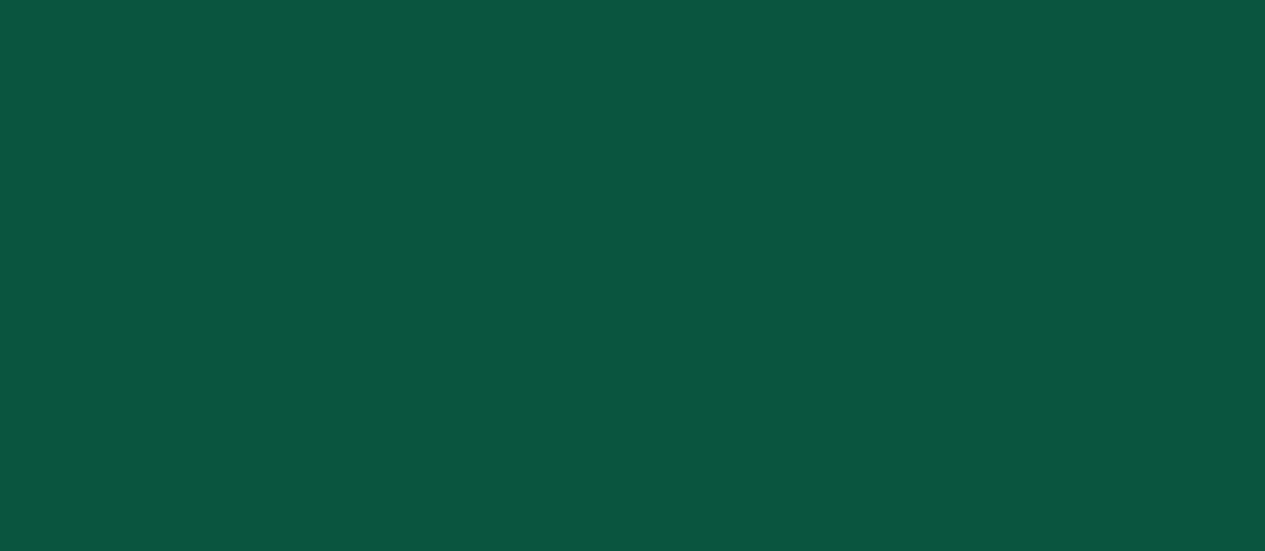 scroll, scrollTop: 0, scrollLeft: 0, axis: both 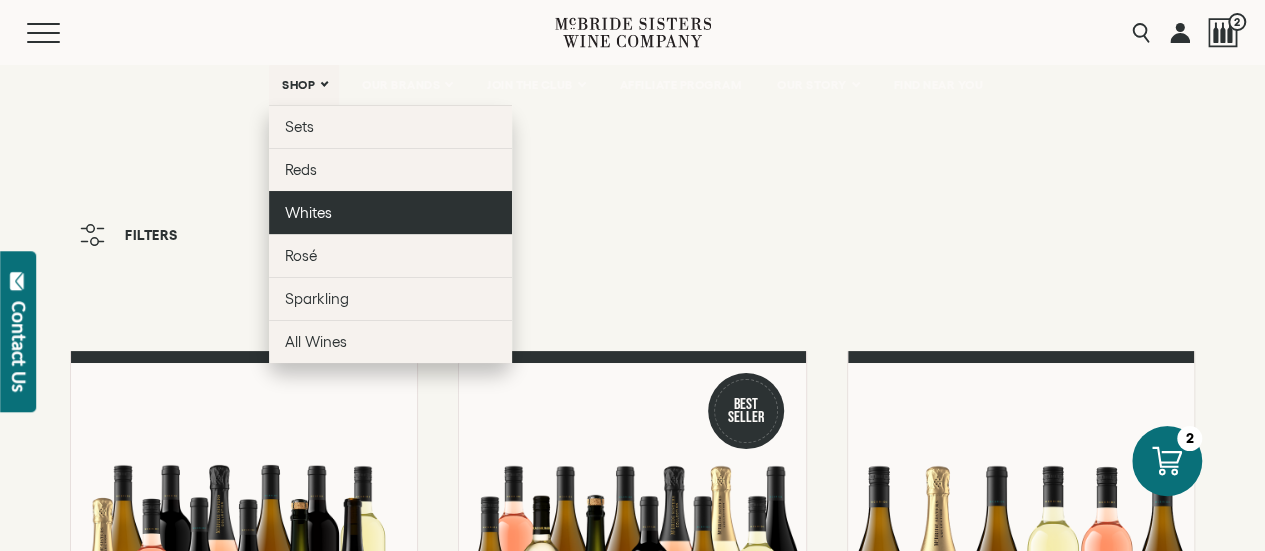 click on "Whites" at bounding box center [390, 212] 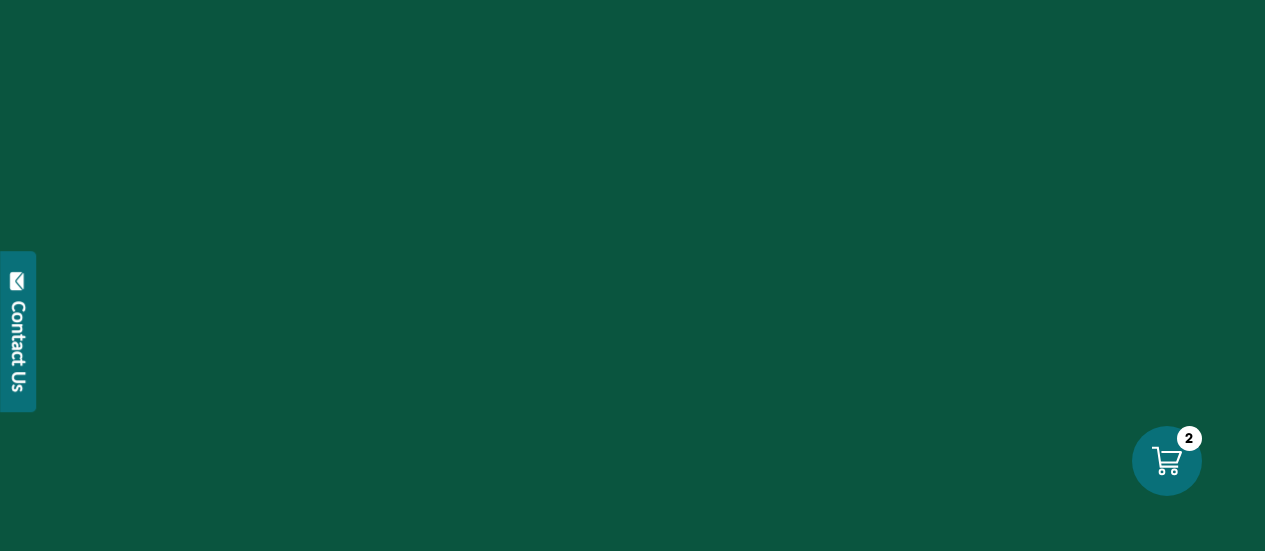 scroll, scrollTop: 0, scrollLeft: 0, axis: both 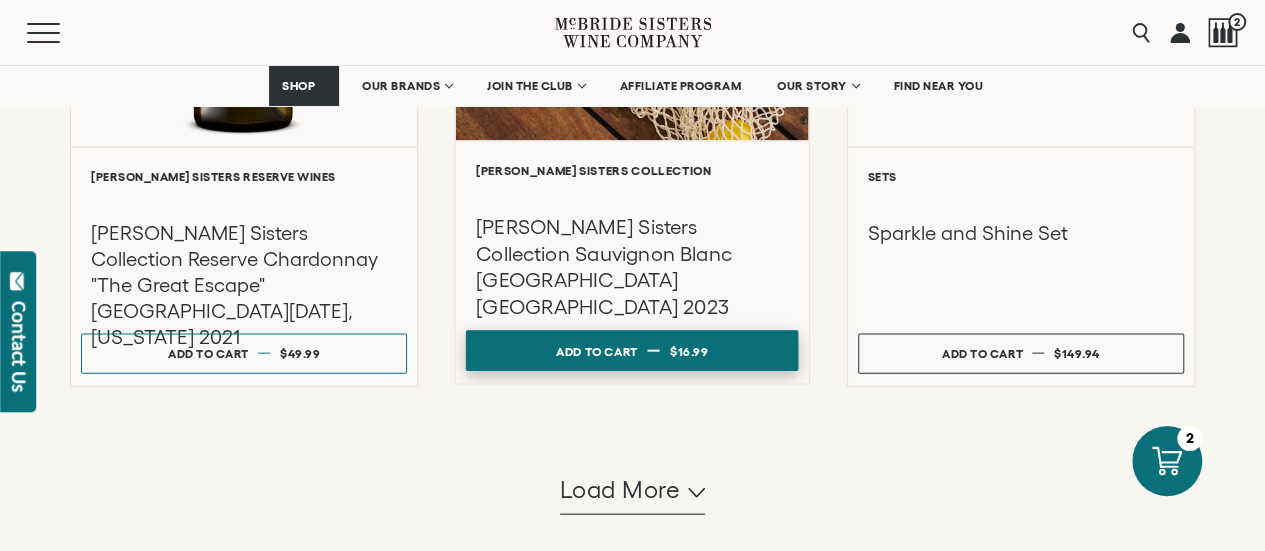 click on "$16.99" at bounding box center (689, 351) 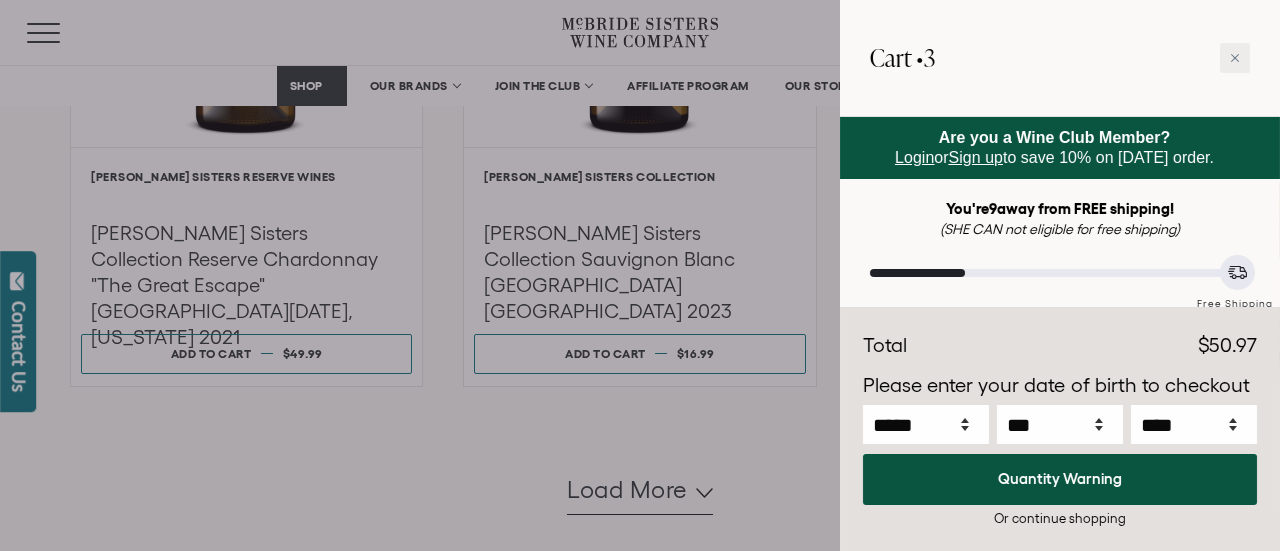 click on "You're  9  away from FREE shipping!" at bounding box center [1060, 208] 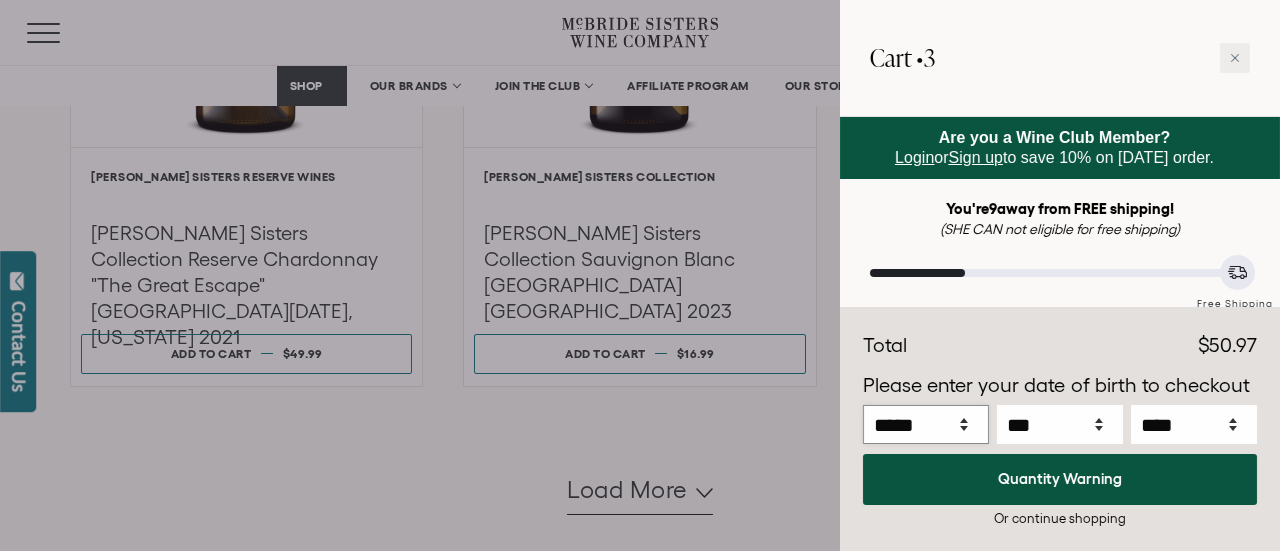 click on "*****
***
***
***
***
***
***
***
***
***
***
***
***" at bounding box center (926, 424) 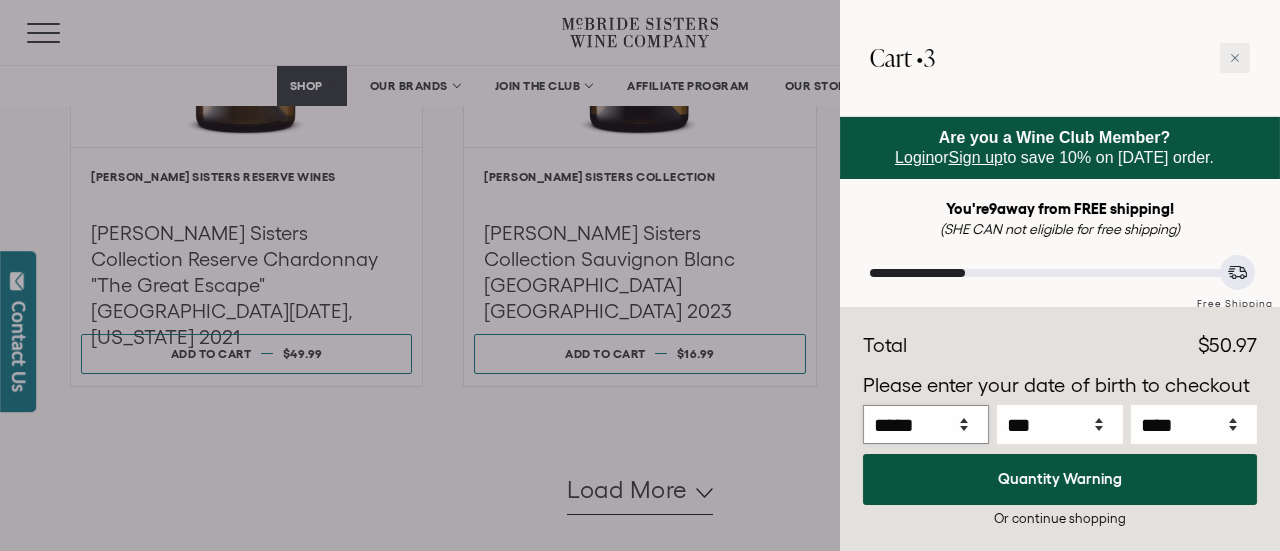 select on "*" 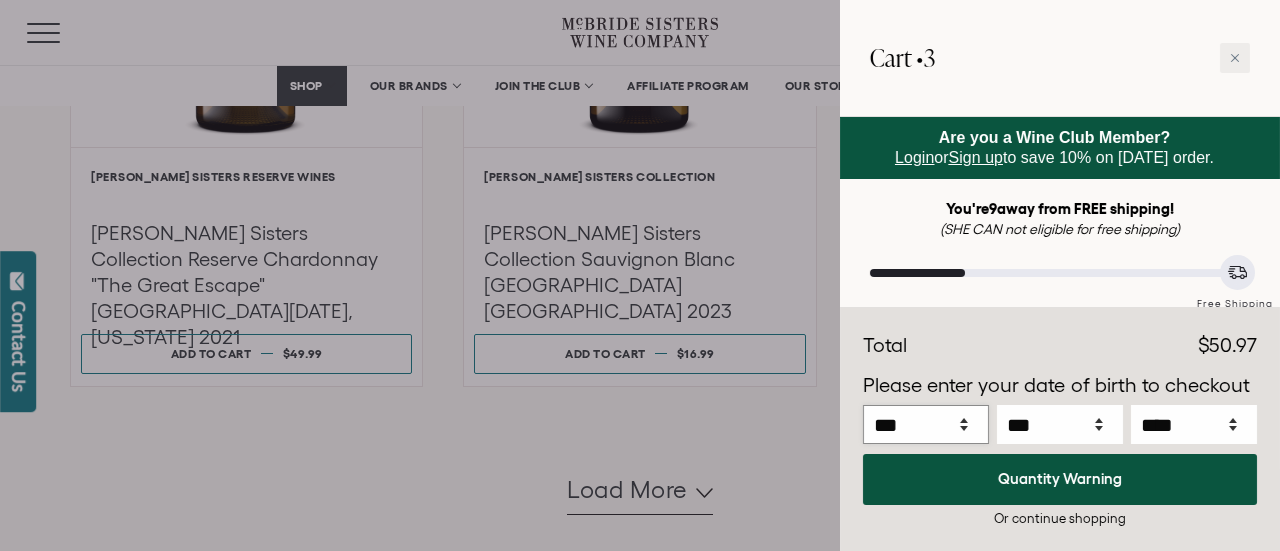 click on "*****
***
***
***
***
***
***
***
***
***
***
***
***" at bounding box center (926, 424) 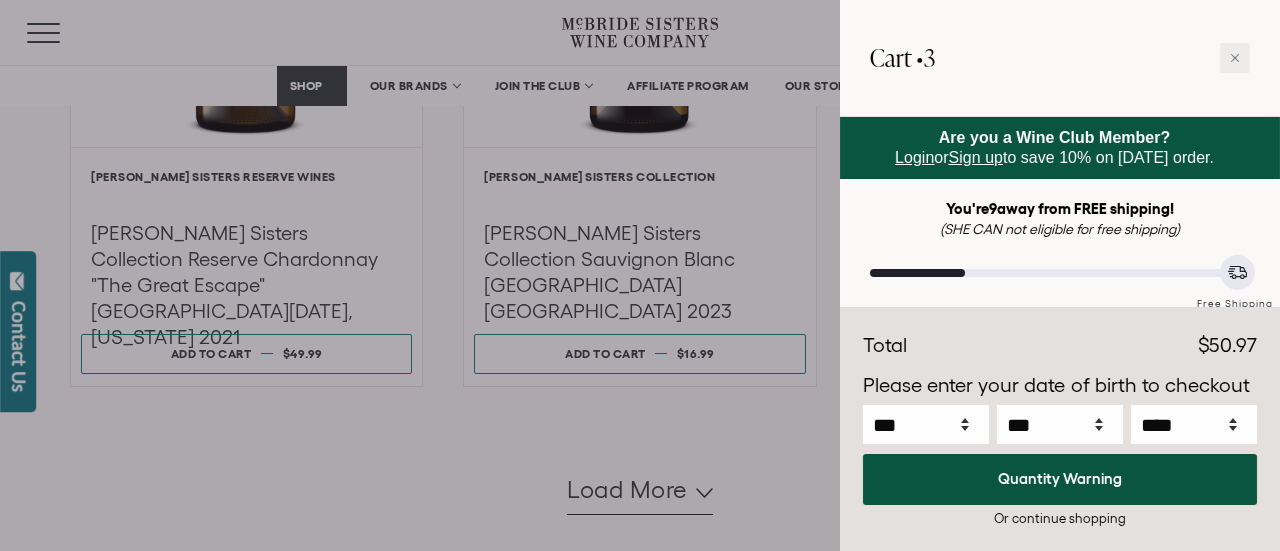 click on "*****
***
***
***
***
***
***
***
***
***
***
***
***
***
*
*
*
*
*
*
*
*
*
**
**
**
**
**
**
**
**
**
**
**
**" at bounding box center [1060, 427] 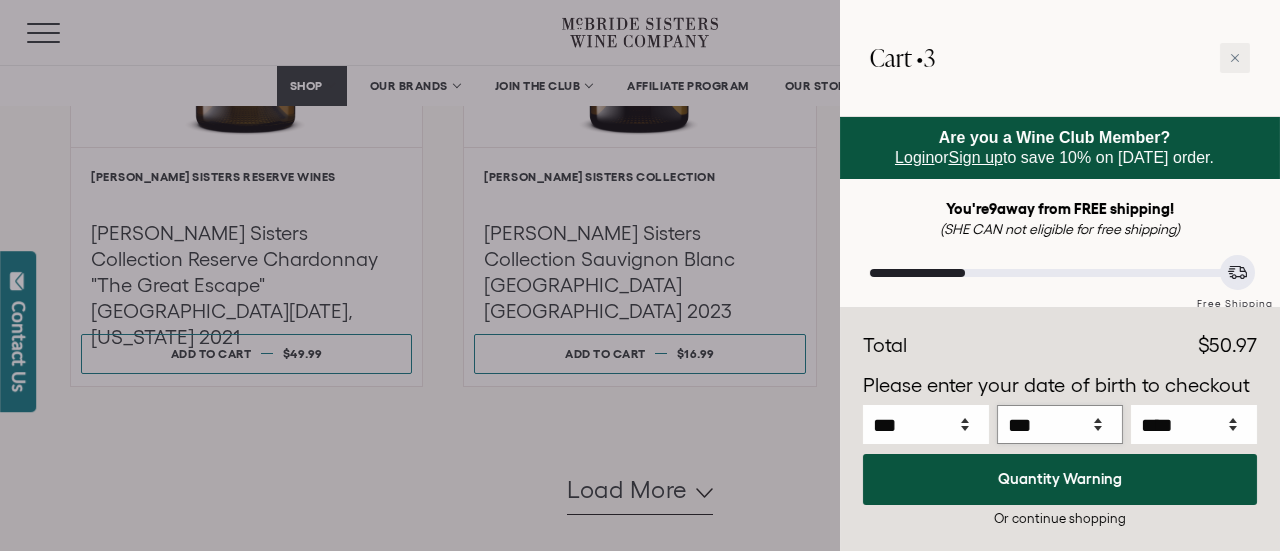 click on "***
*
*
*
*
*
*
*
*
*
**
**
**
**
**
**
**
**
**
**
**
**
**
**
**
**
**
**
**
**
**
**" at bounding box center (1060, 424) 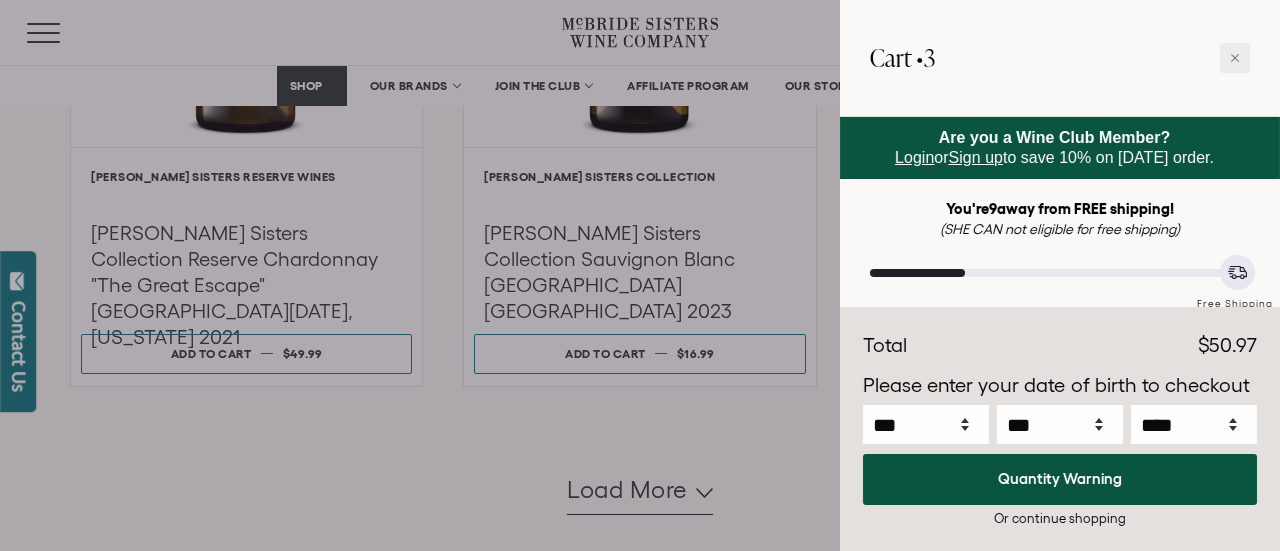 click at bounding box center (640, 275) 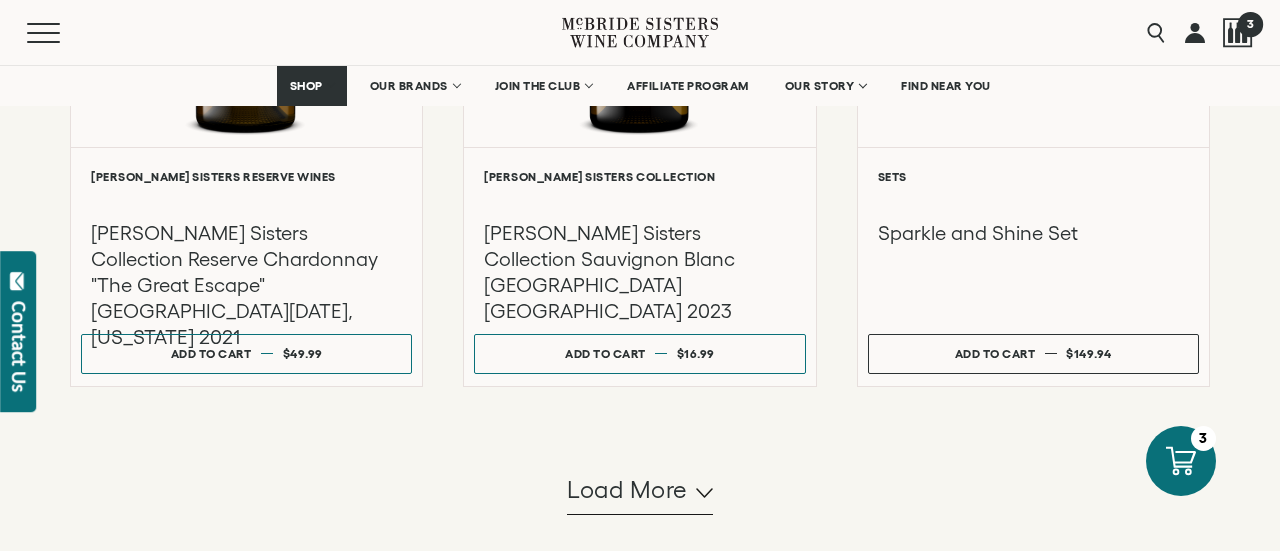 click on "3" at bounding box center (1249, 23) 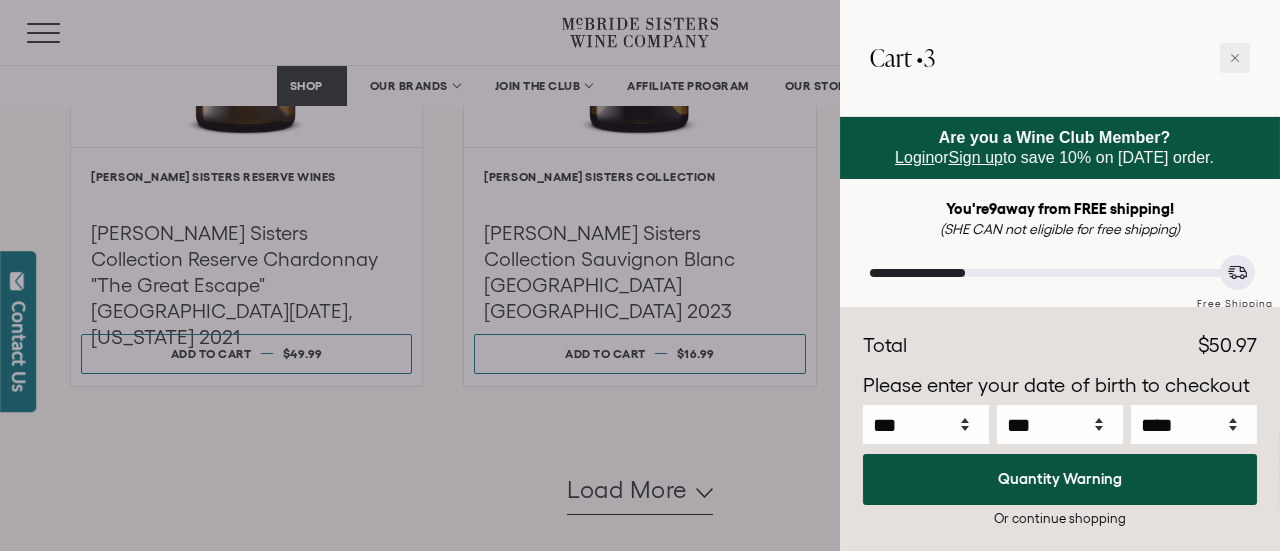 click on "Login" at bounding box center [914, 157] 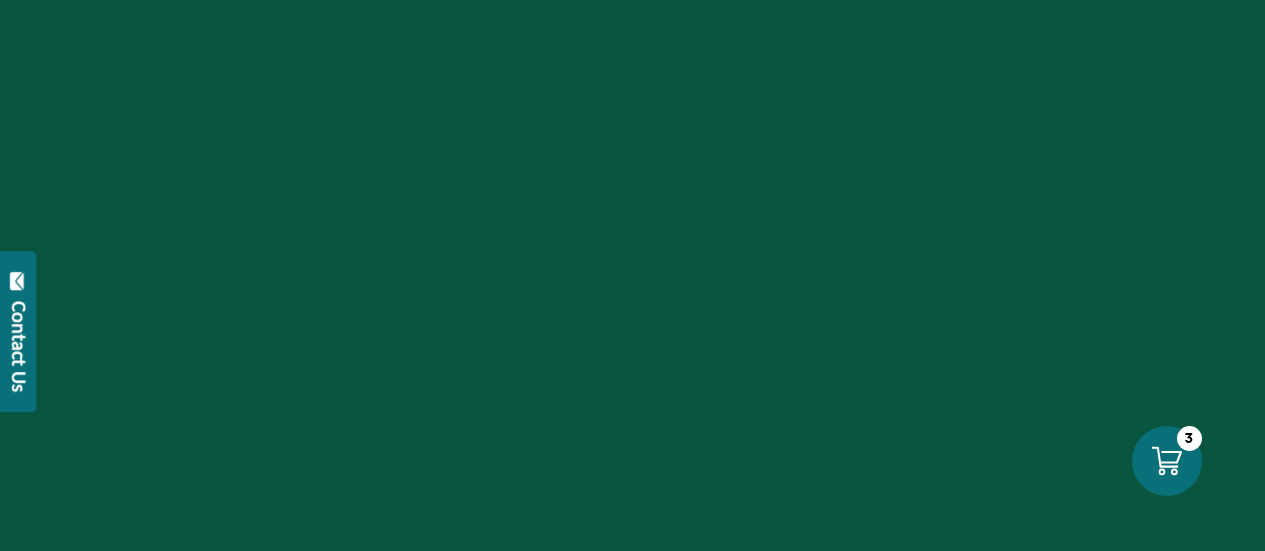 scroll, scrollTop: 0, scrollLeft: 0, axis: both 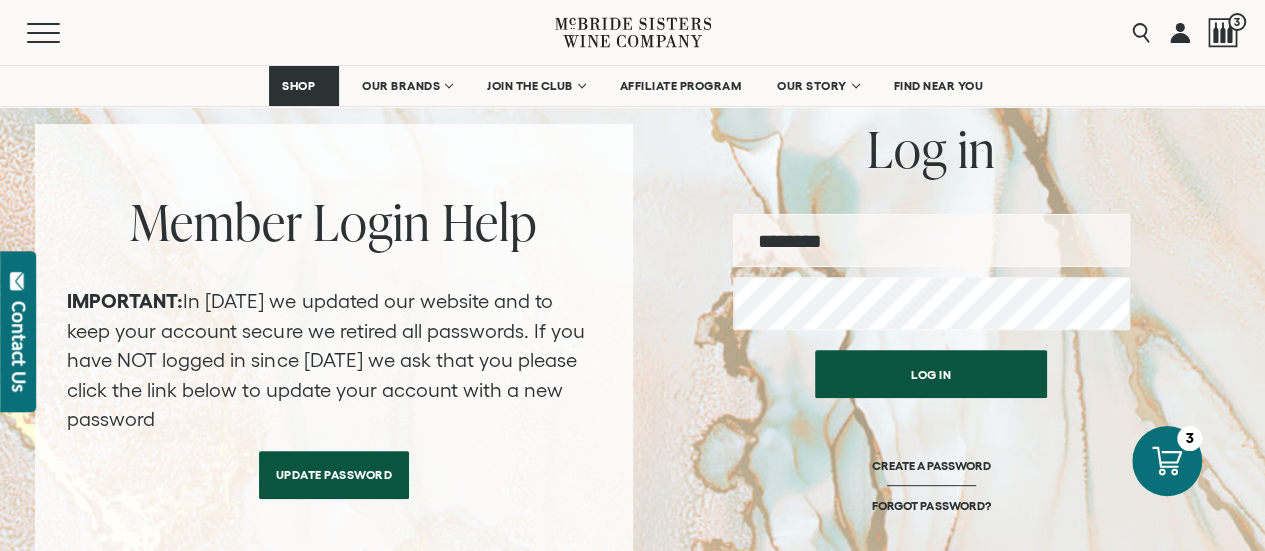 type on "**********" 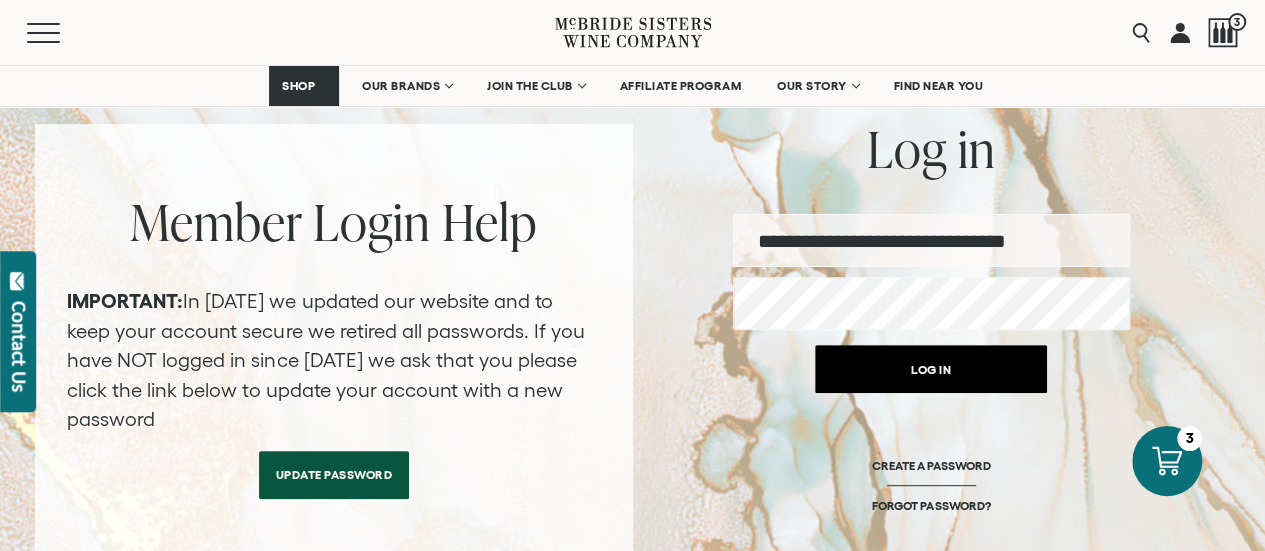 click on "Log in" at bounding box center (931, 369) 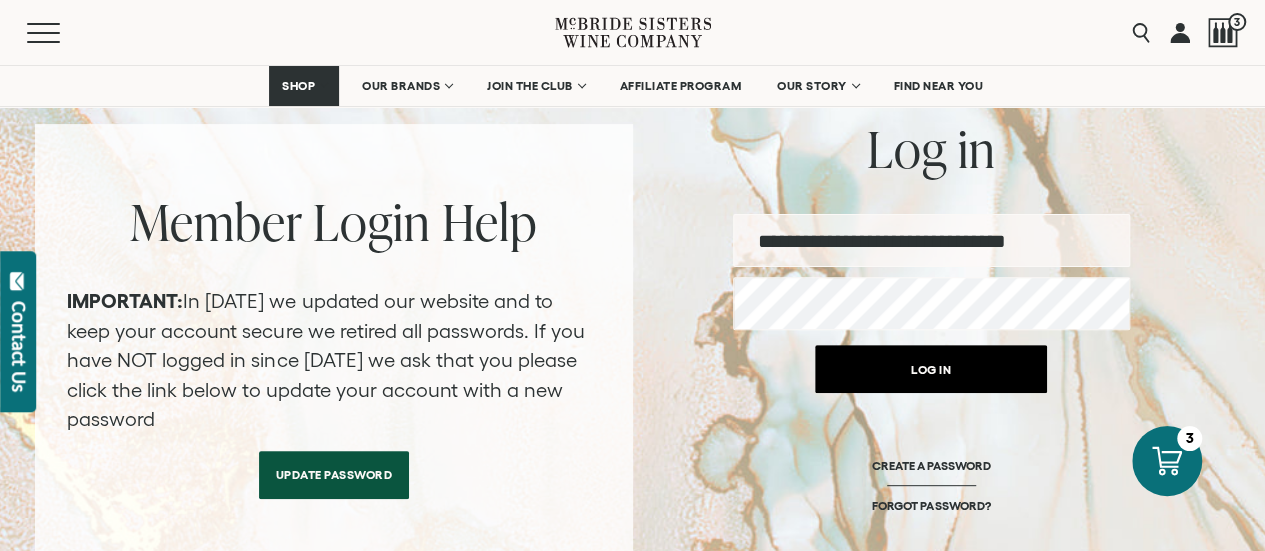 click on "Log in" at bounding box center [931, 369] 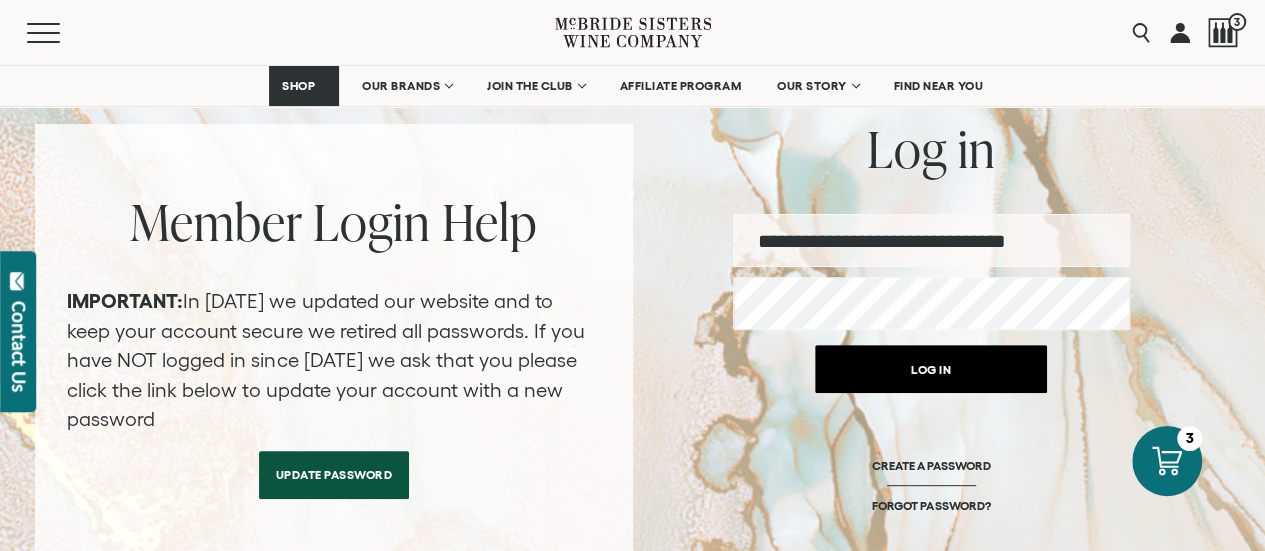 click on "Log in" at bounding box center (931, 369) 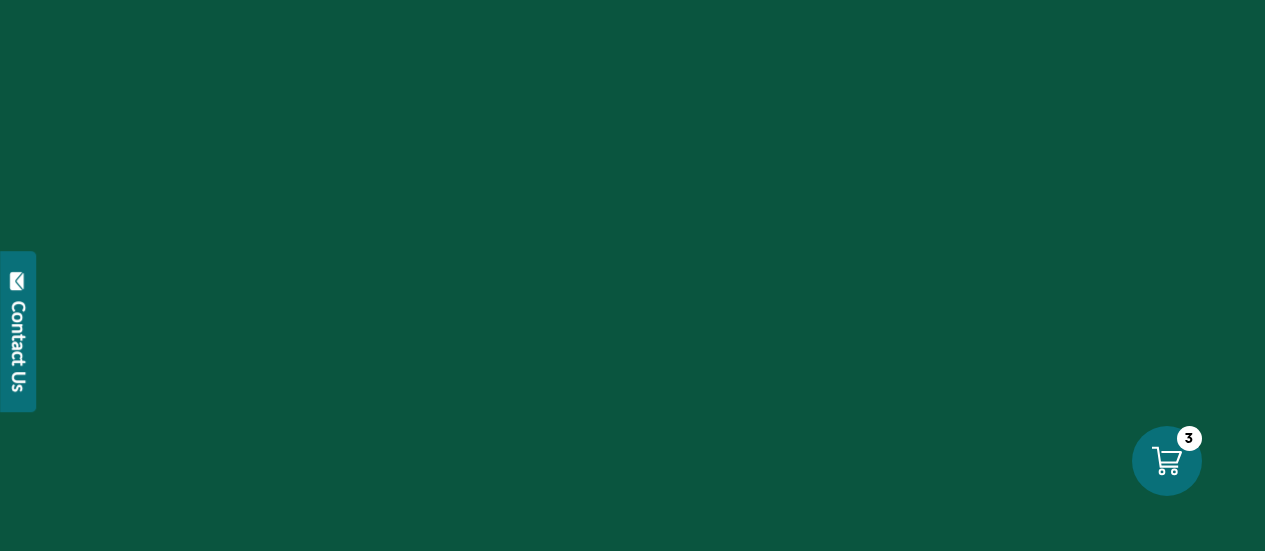 scroll, scrollTop: 0, scrollLeft: 0, axis: both 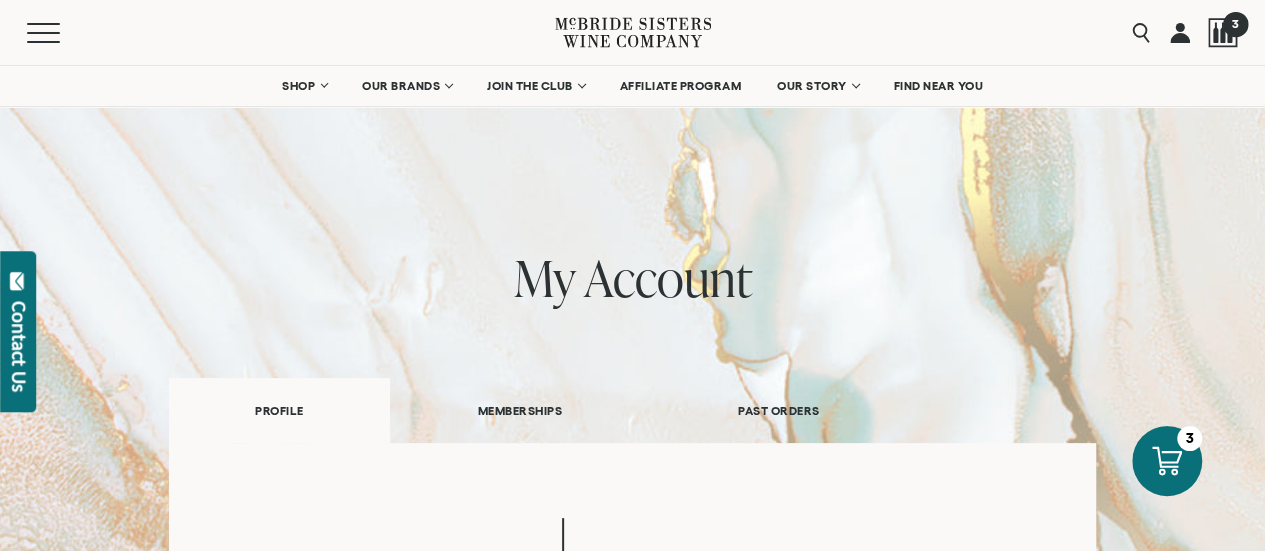 click on "3" at bounding box center [1234, 23] 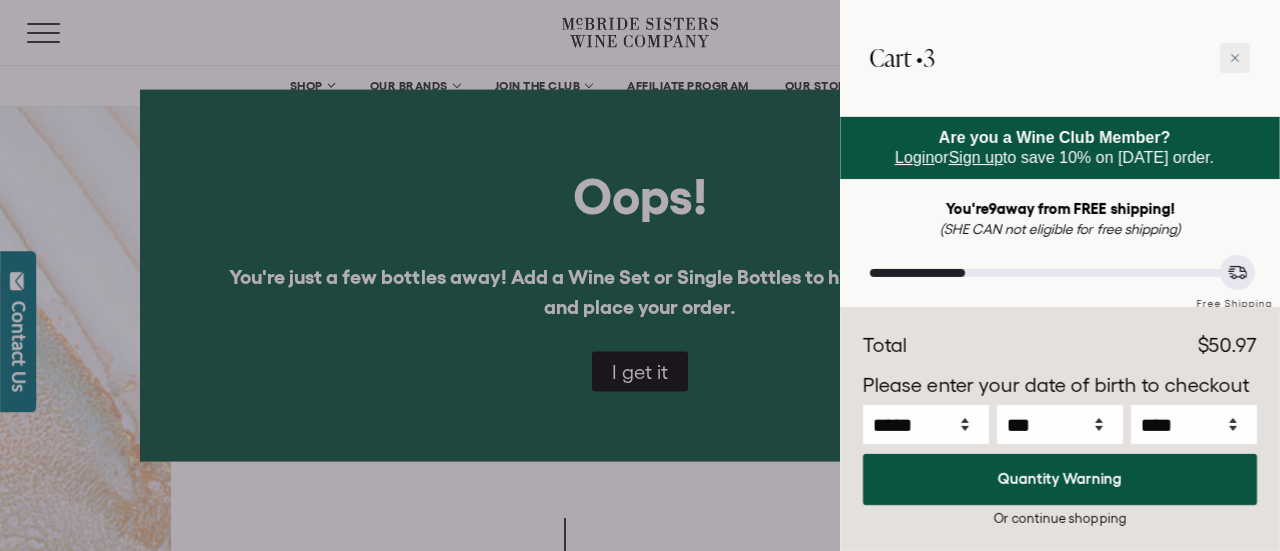 click at bounding box center (640, 275) 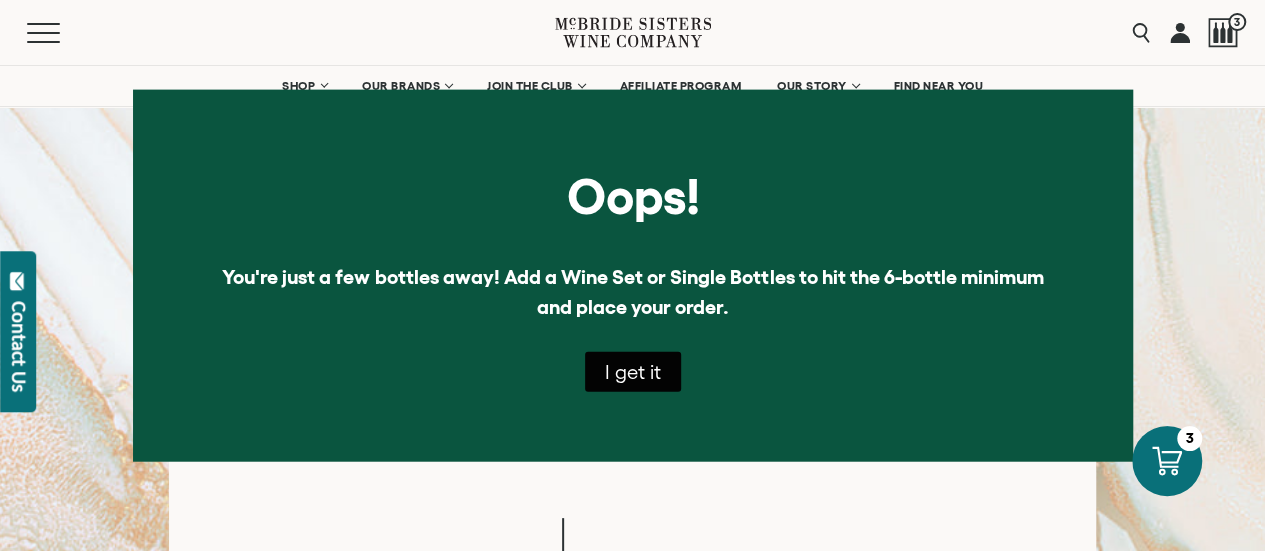 click on "I get it" at bounding box center [633, 372] 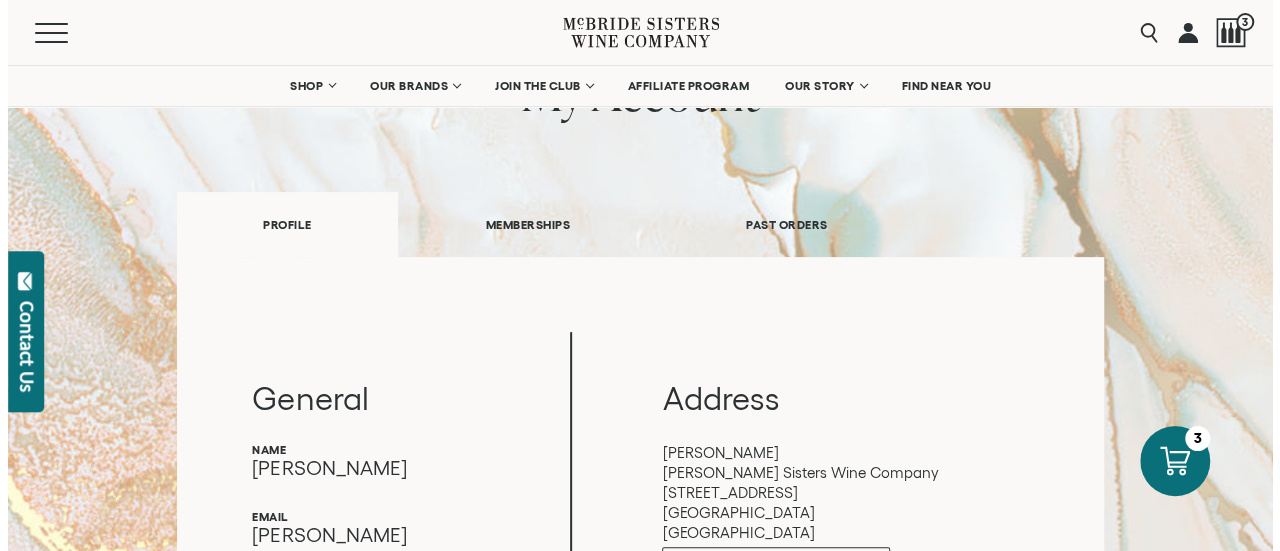 scroll, scrollTop: 0, scrollLeft: 0, axis: both 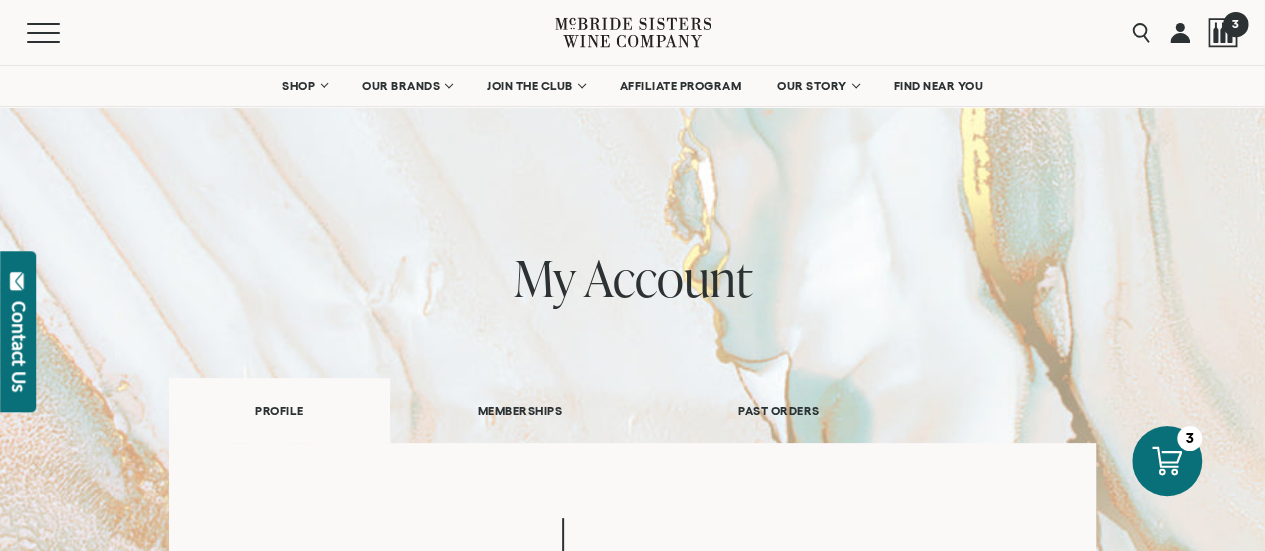 click on "3" at bounding box center [1234, 23] 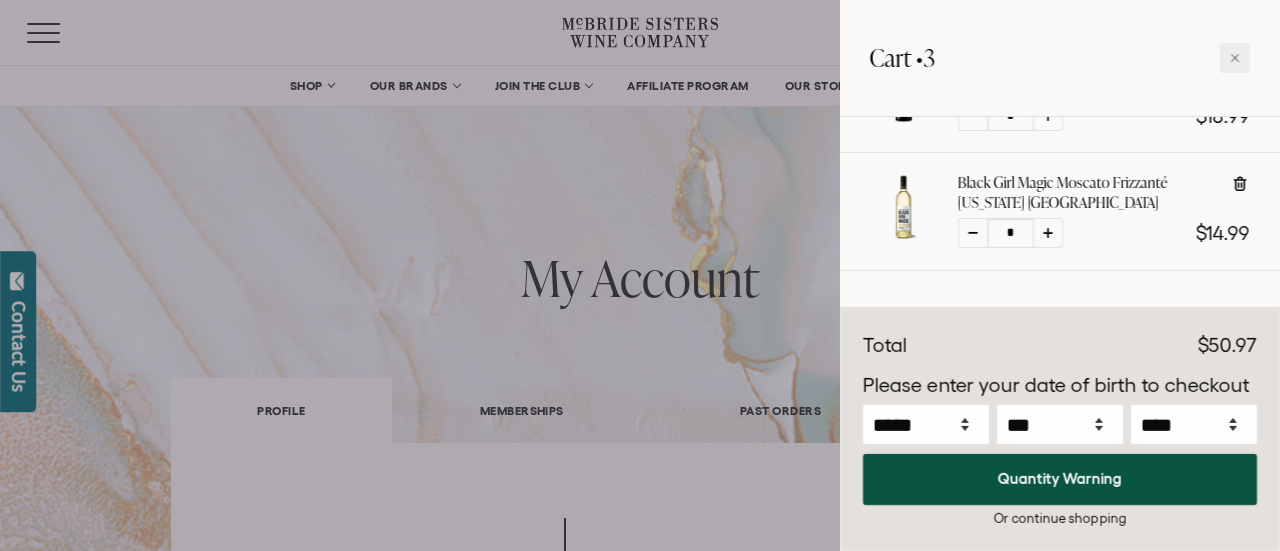 scroll, scrollTop: 418, scrollLeft: 0, axis: vertical 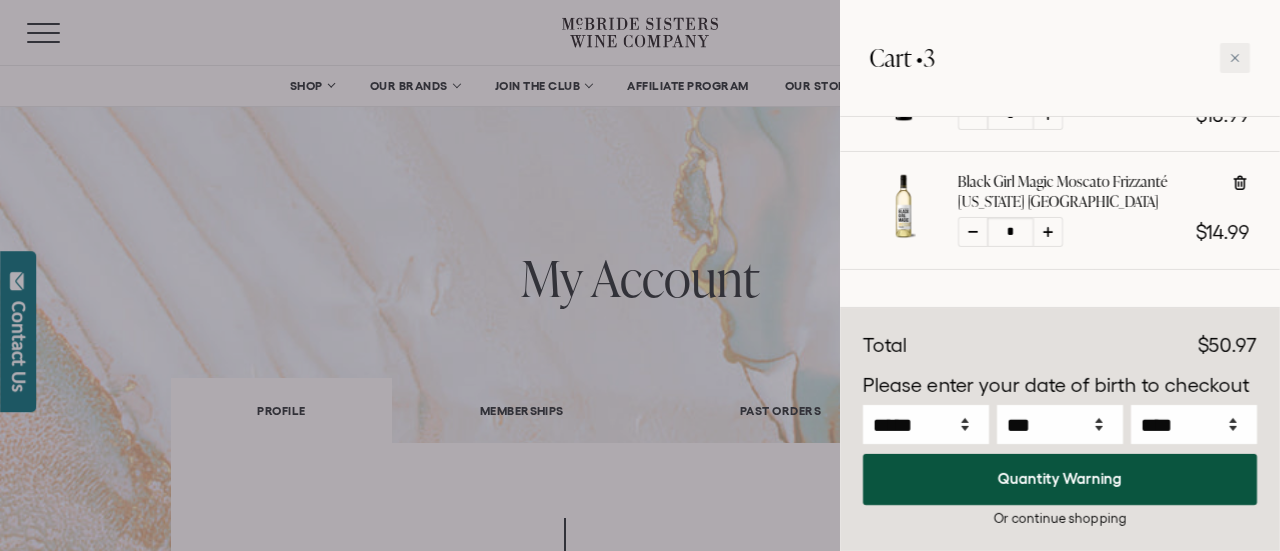 click 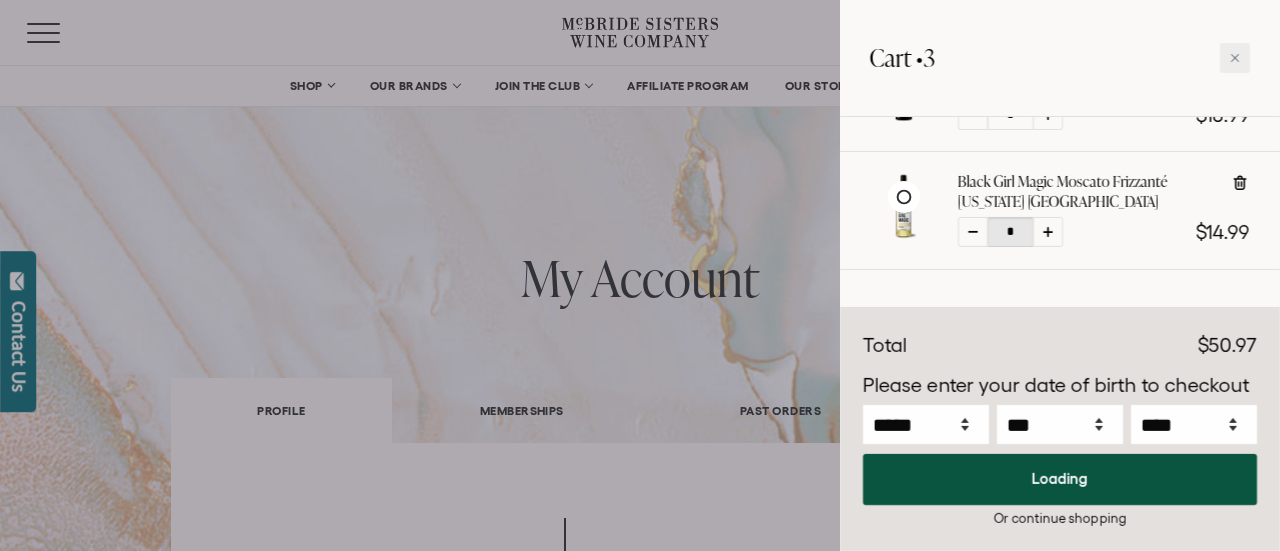 click 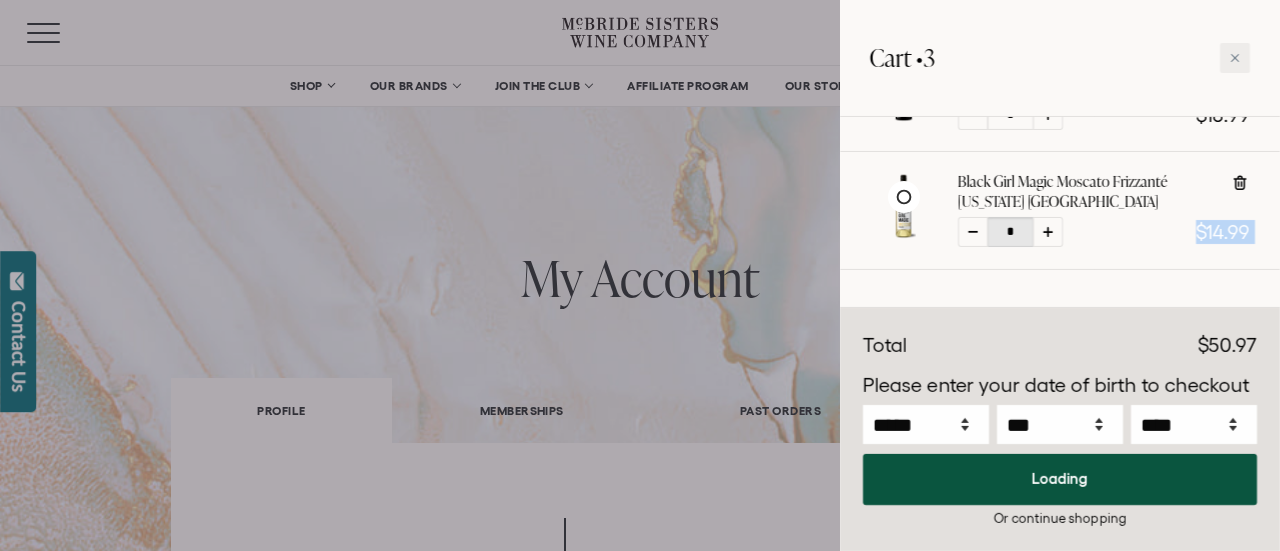 click 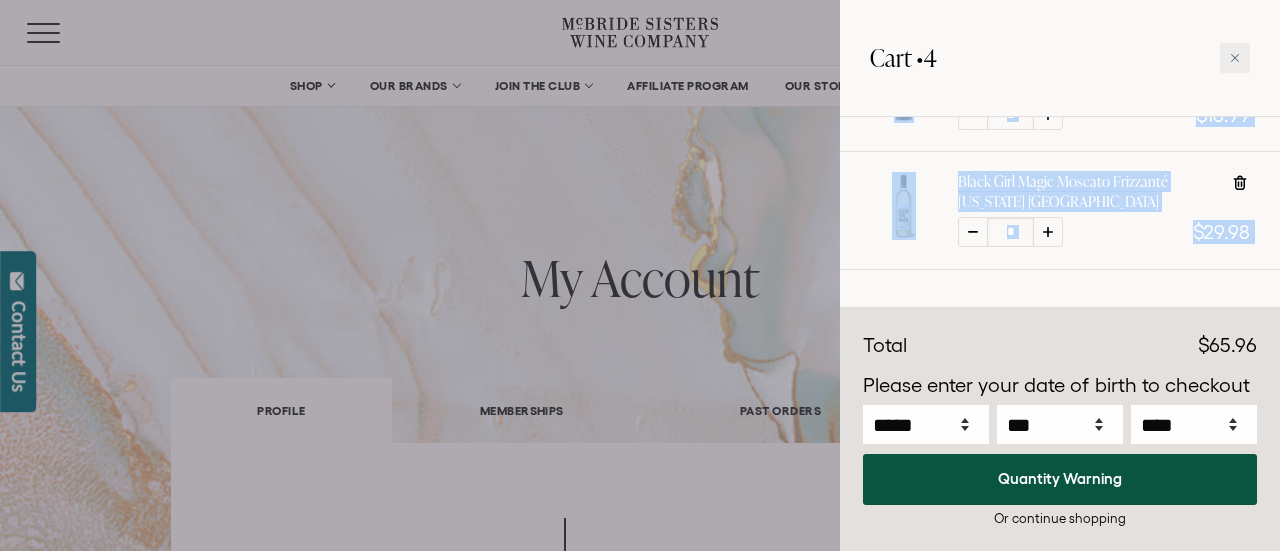 click 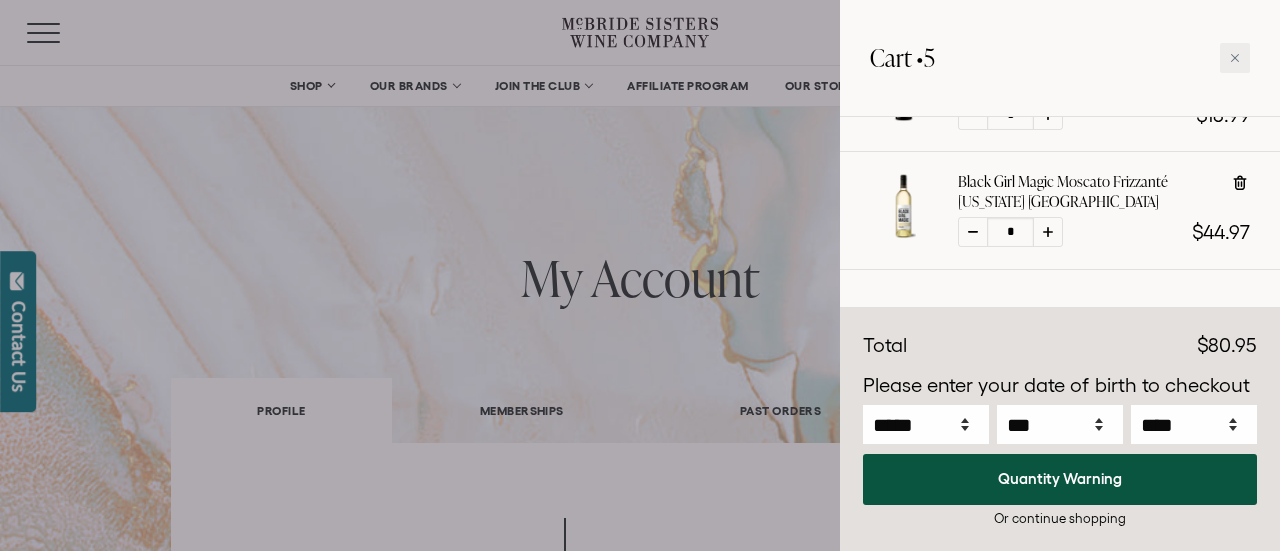 click 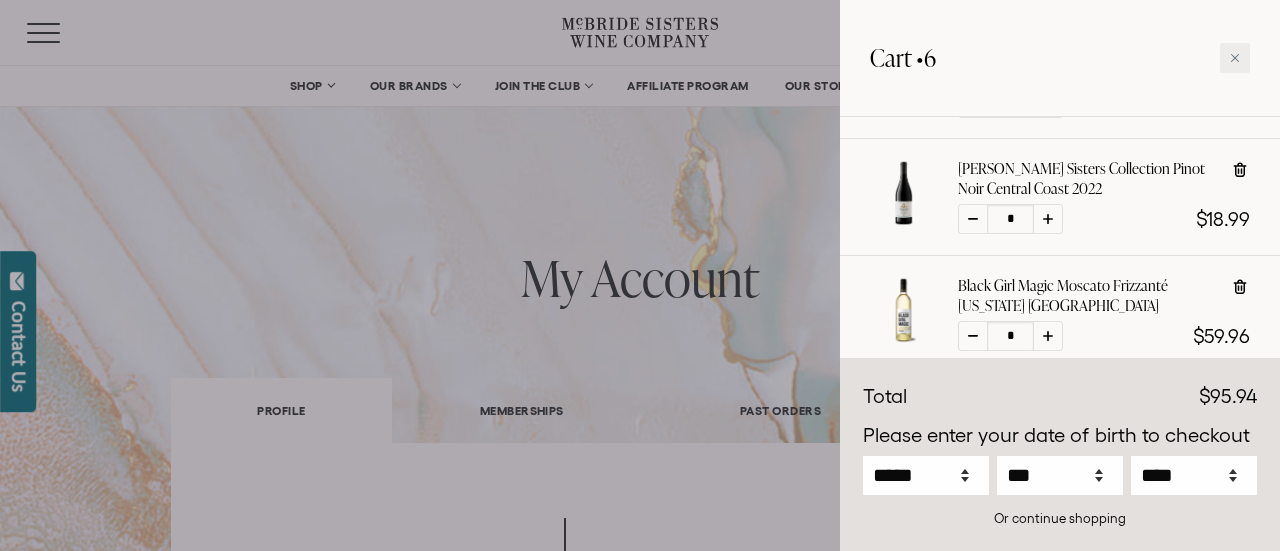 scroll, scrollTop: 269, scrollLeft: 0, axis: vertical 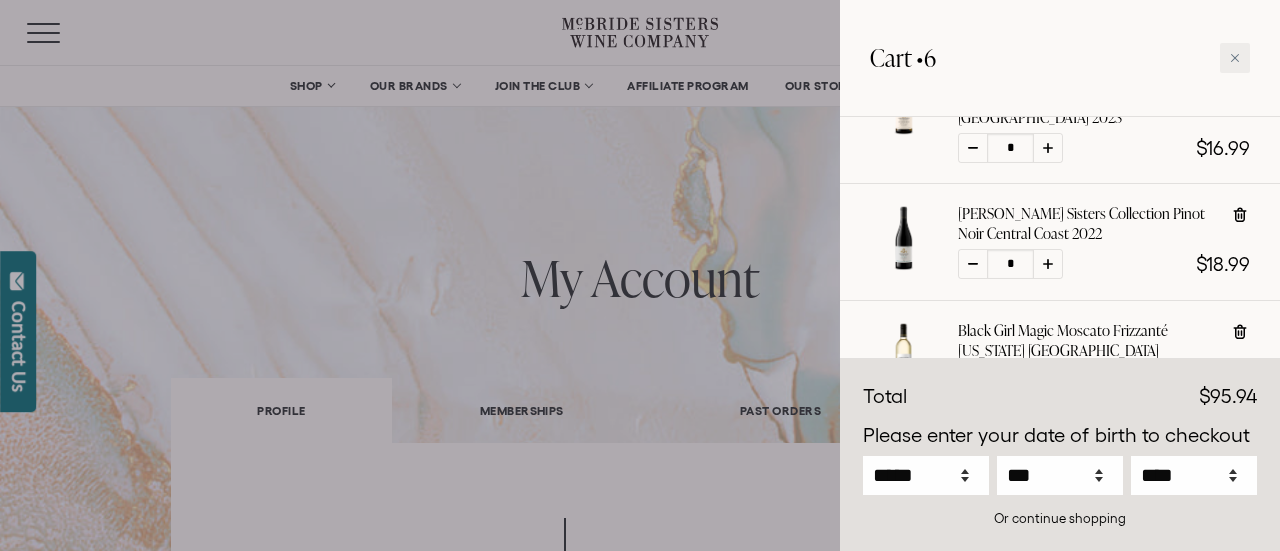 click at bounding box center (1048, 264) 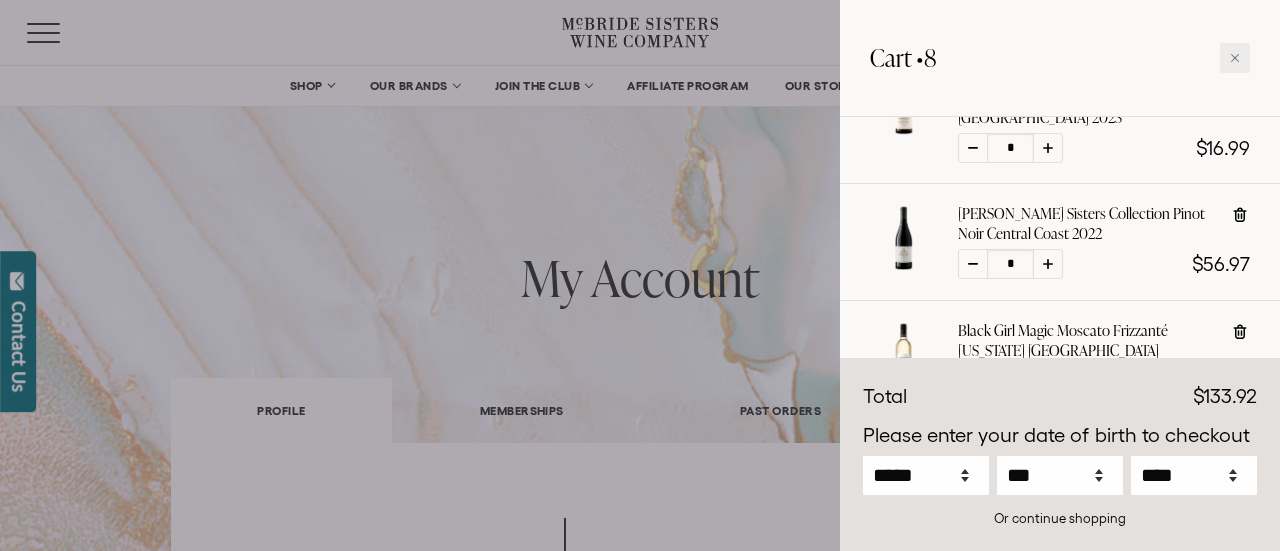 click at bounding box center (973, 264) 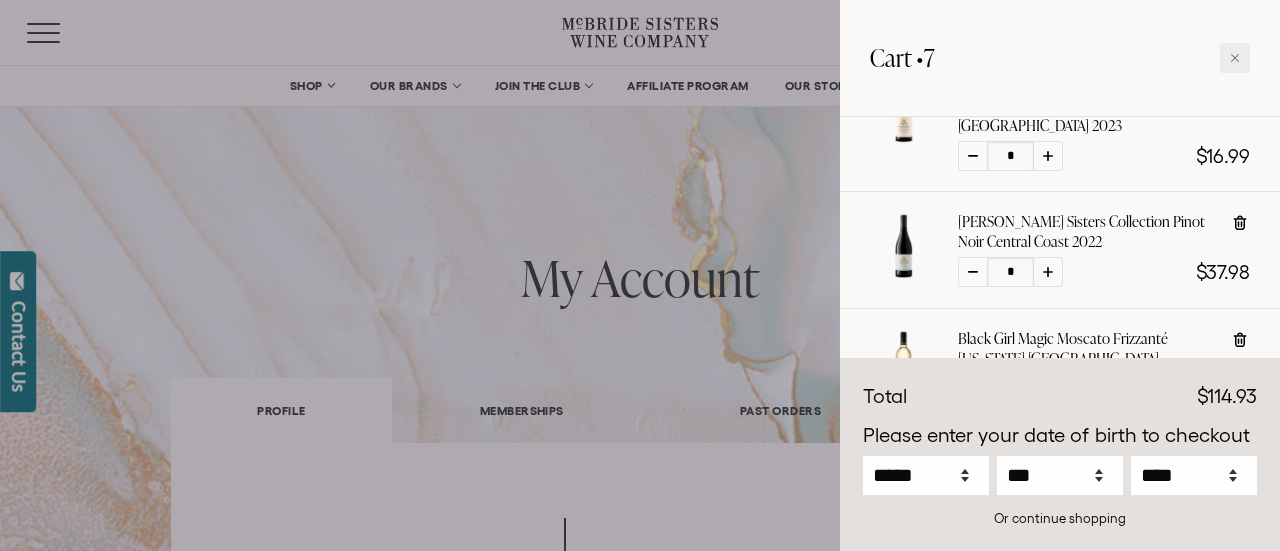 scroll, scrollTop: 168, scrollLeft: 0, axis: vertical 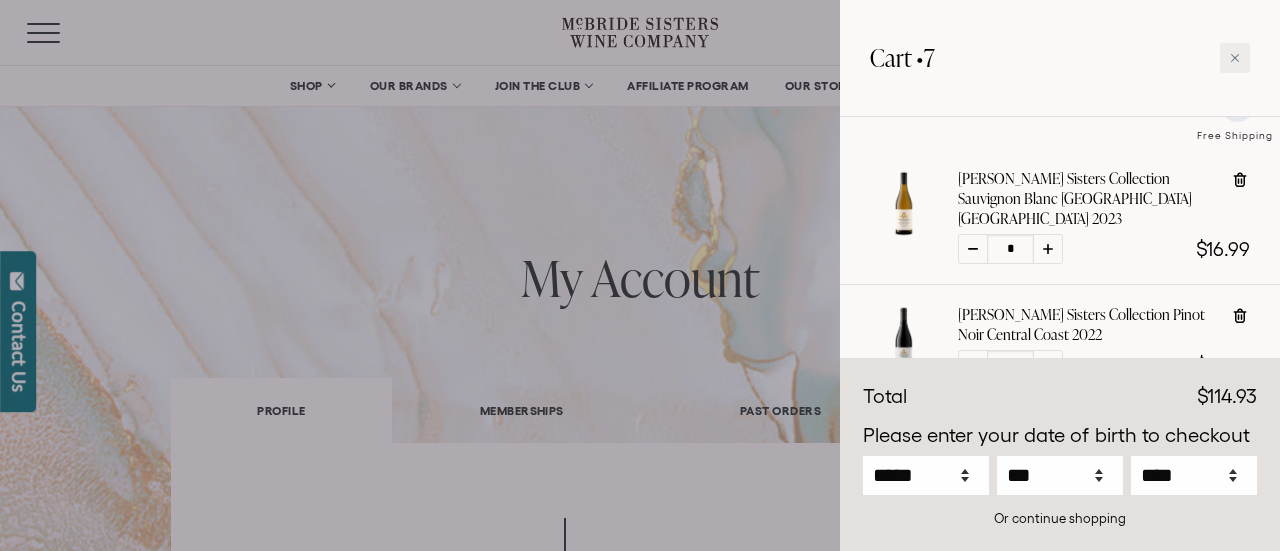 click at bounding box center (1048, 249) 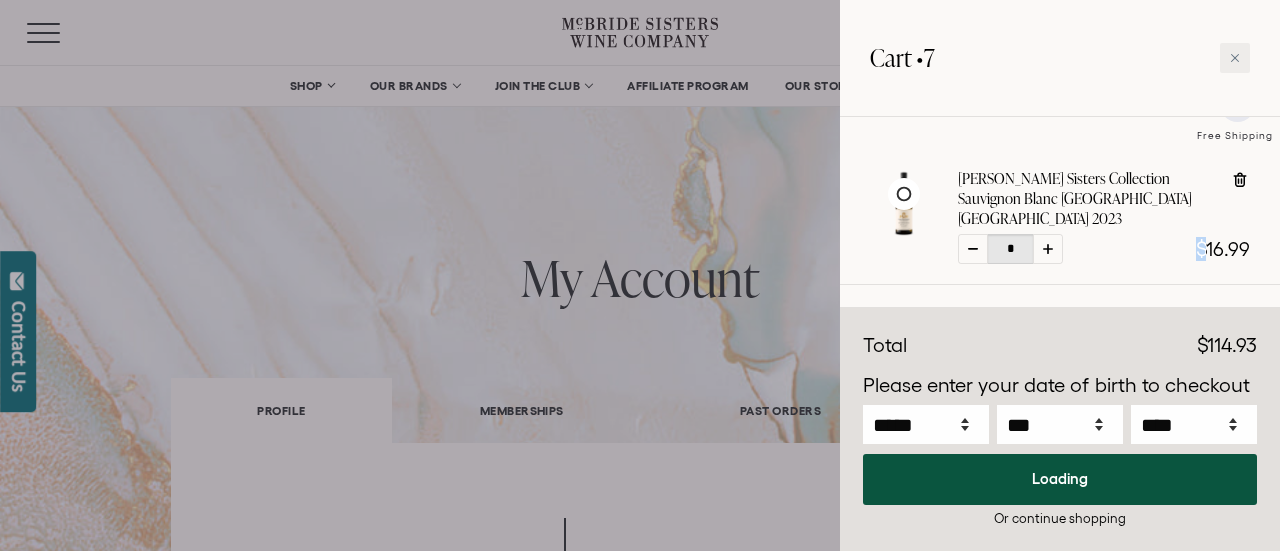 click at bounding box center (1048, 249) 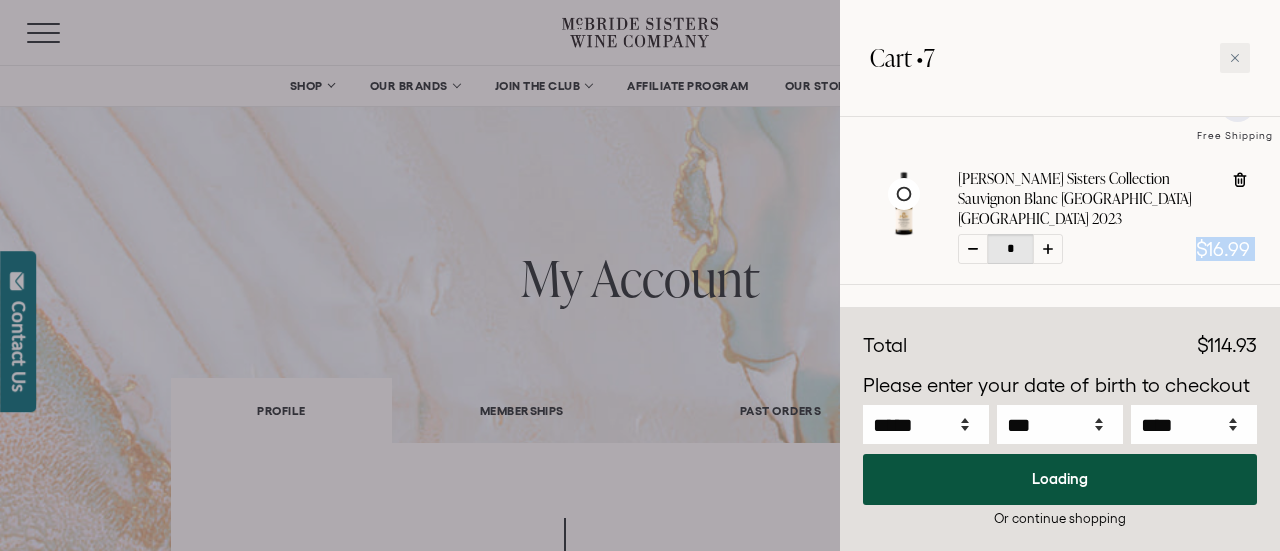 click at bounding box center (1048, 249) 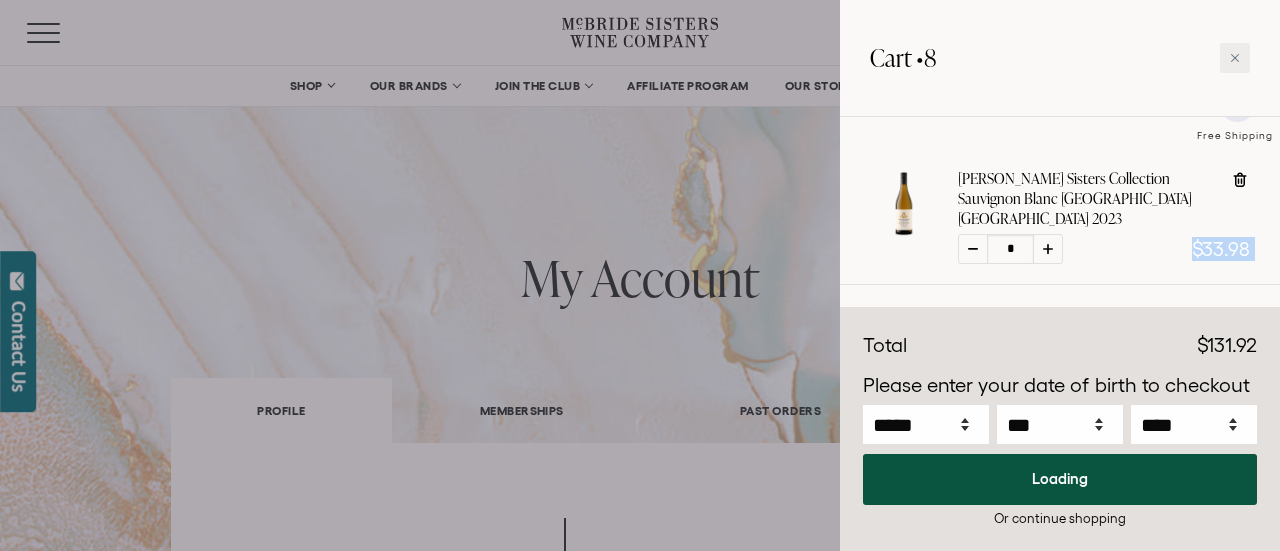 click at bounding box center (1048, 249) 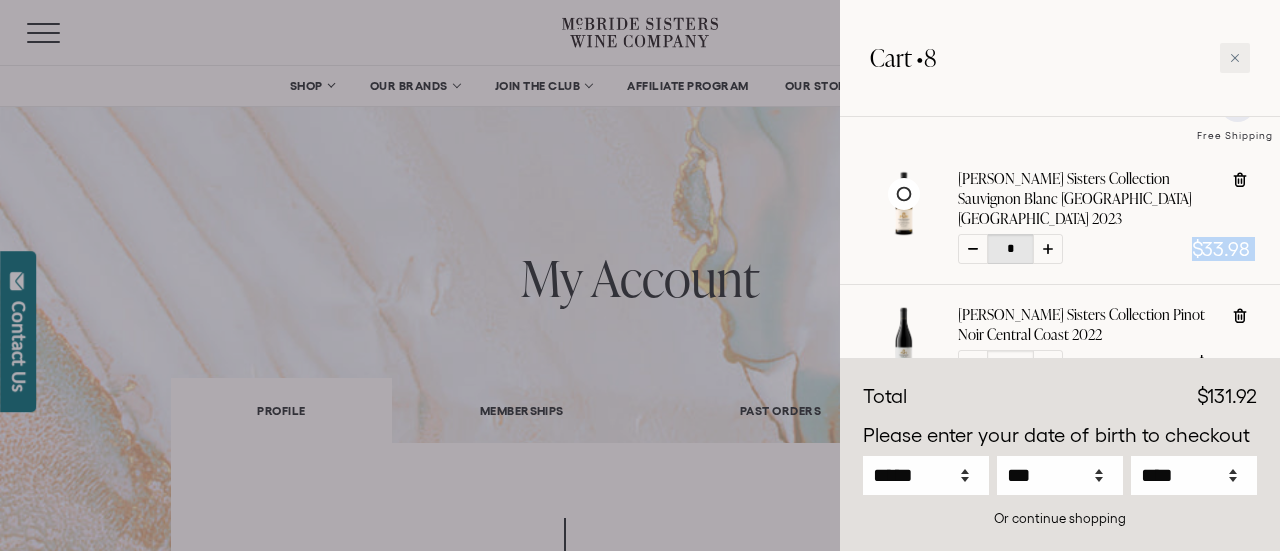 click at bounding box center (1048, 249) 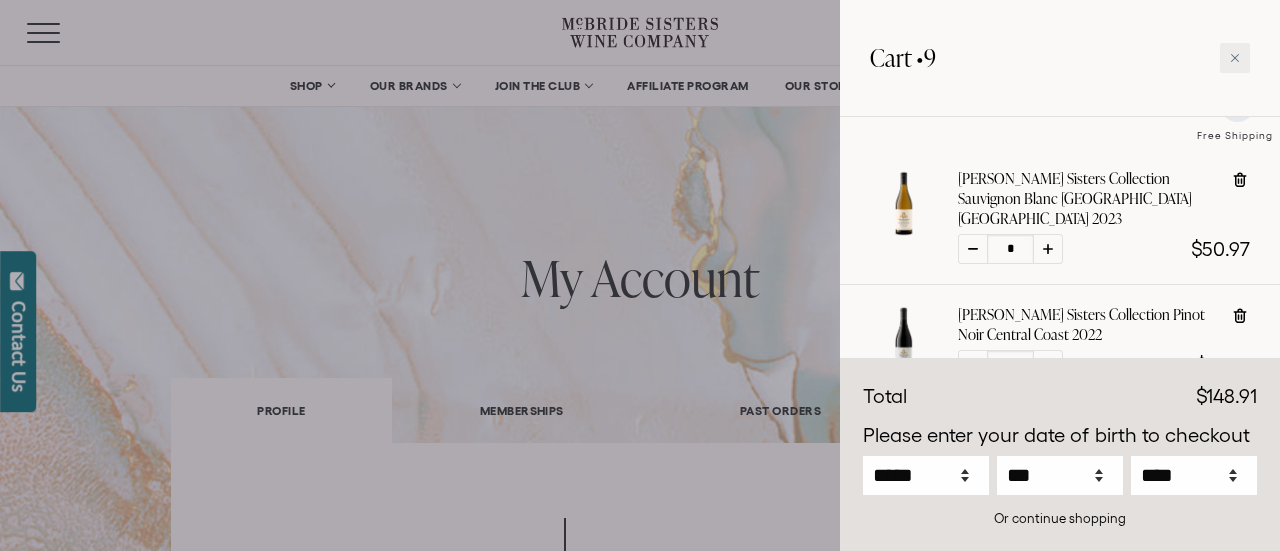 click at bounding box center [1048, 249] 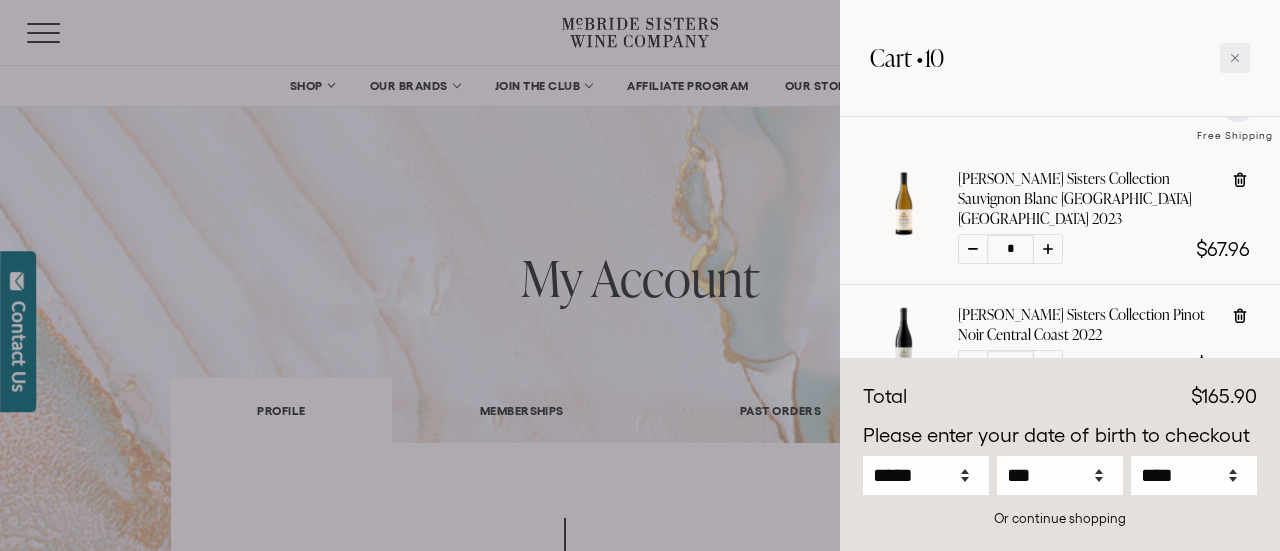 click at bounding box center (1048, 249) 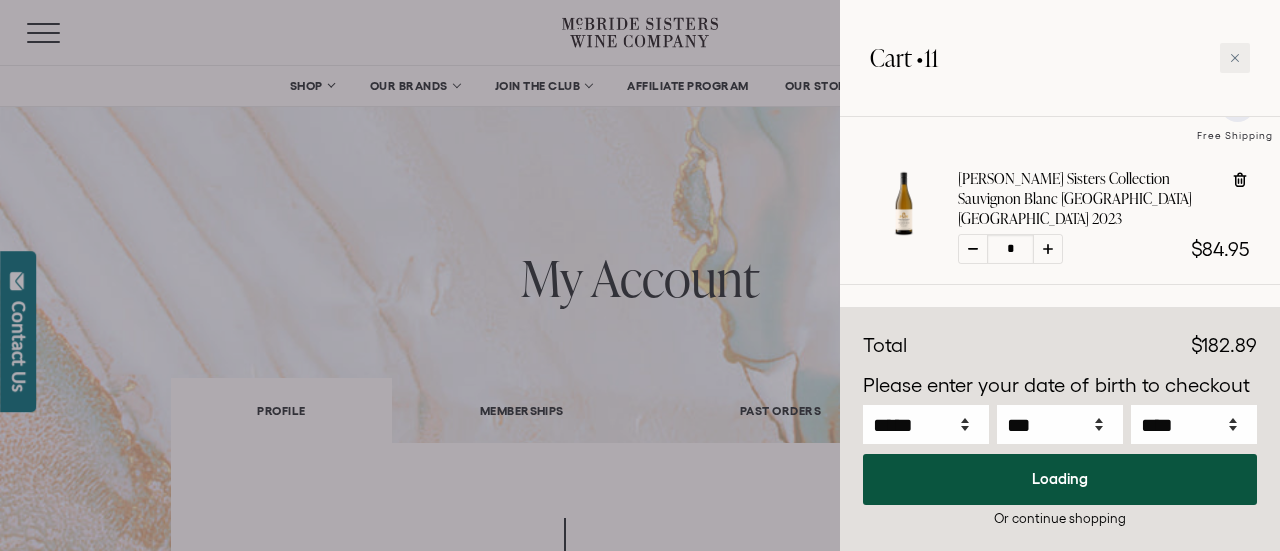 click at bounding box center (1048, 249) 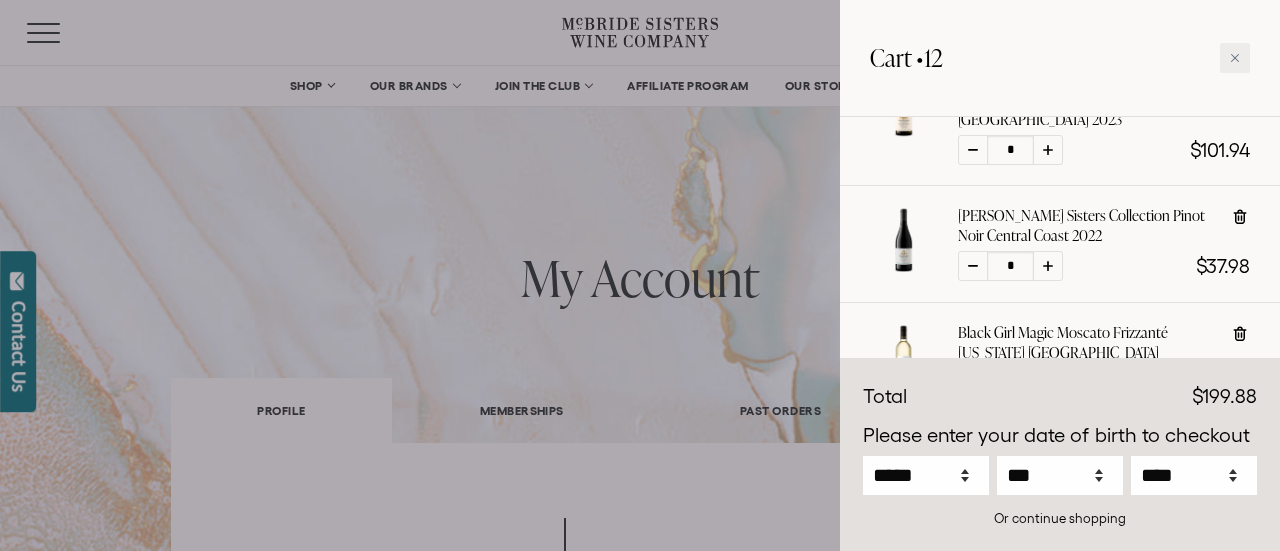 scroll, scrollTop: 347, scrollLeft: 0, axis: vertical 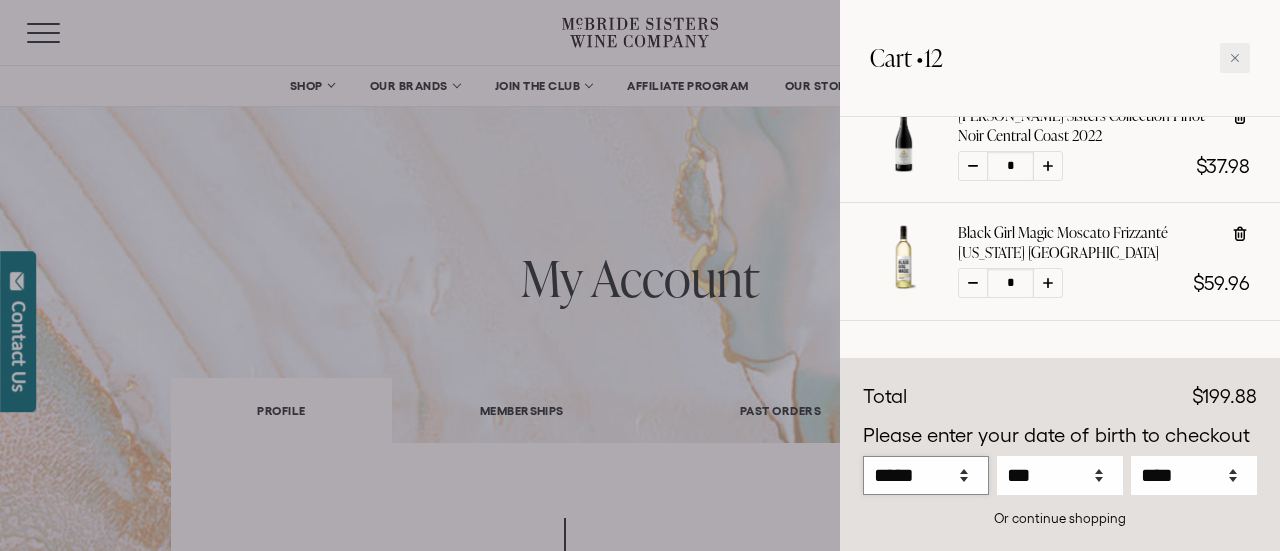 click on "*****
***
***
***
***
***
***
***
***
***
***
***
***" at bounding box center [926, 475] 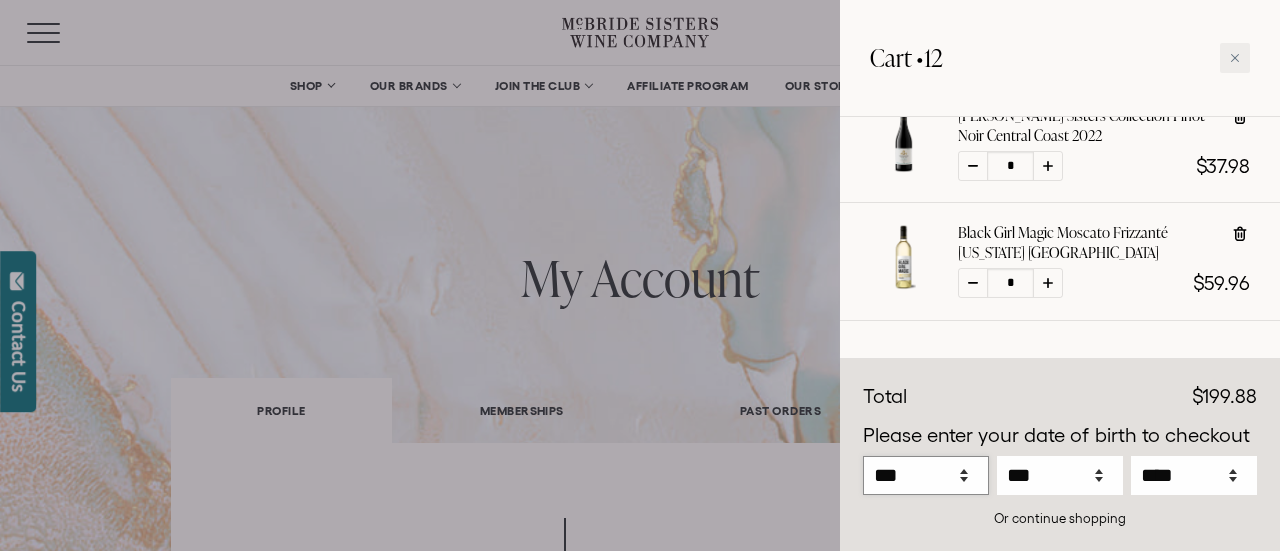 click on "*****
***
***
***
***
***
***
***
***
***
***
***
***" at bounding box center (926, 475) 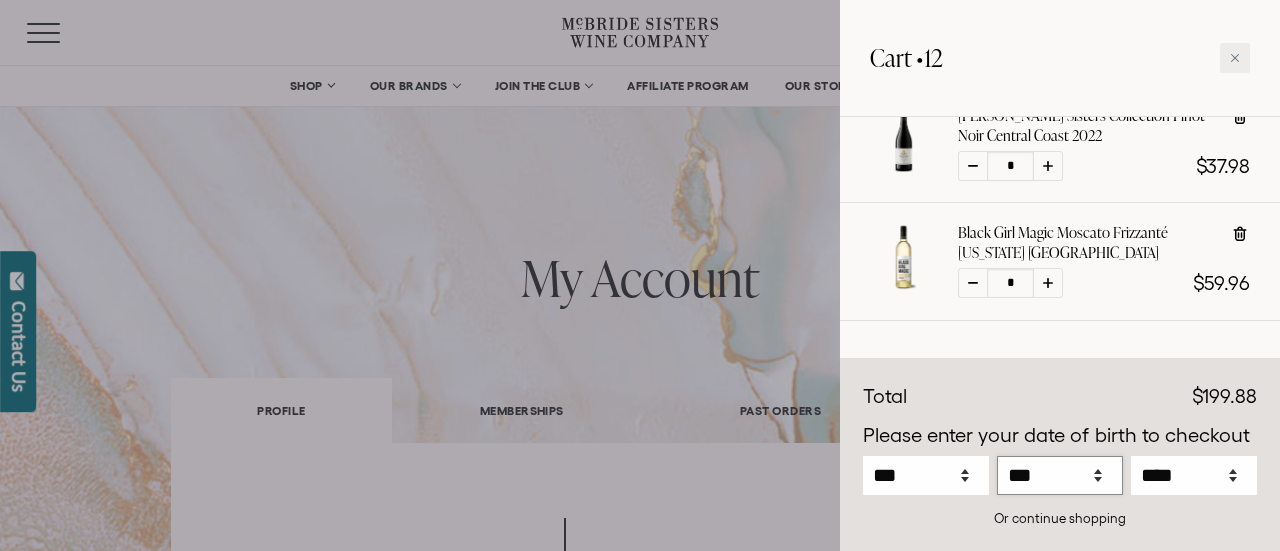click on "***
*
*
*
*
*
*
*
*
*
**
**
**
**
**
**
**
**
**
**
**
**
**
**
**
**
**
**
**
**
**
**" at bounding box center (1060, 475) 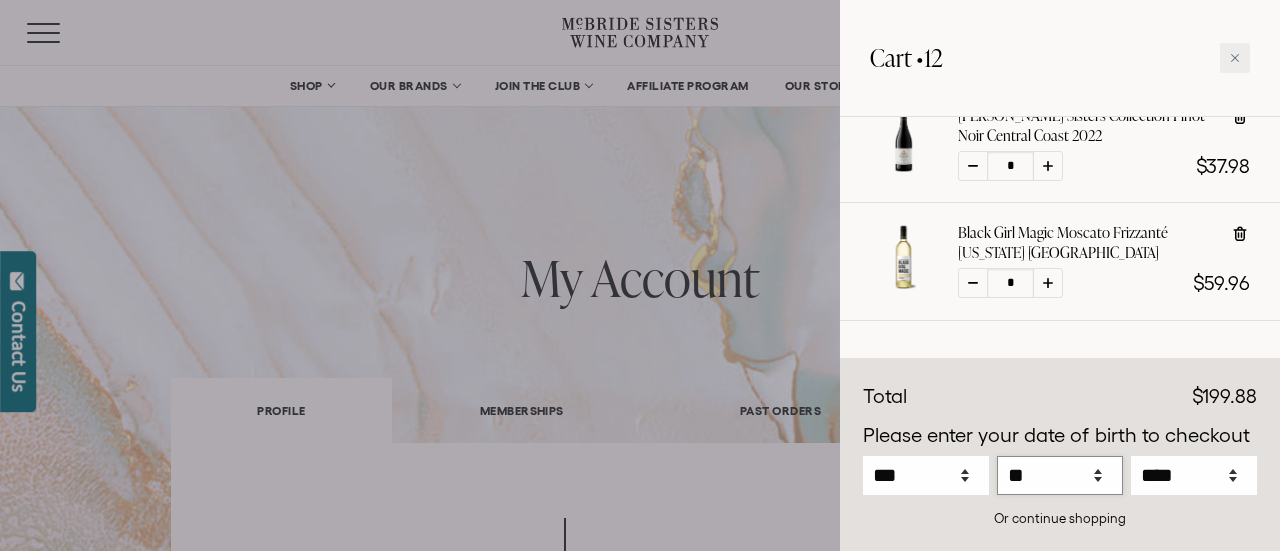 click on "***
*
*
*
*
*
*
*
*
*
**
**
**
**
**
**
**
**
**
**
**
**
**
**
**
**
**
**
**
**
**
**" at bounding box center [1060, 475] 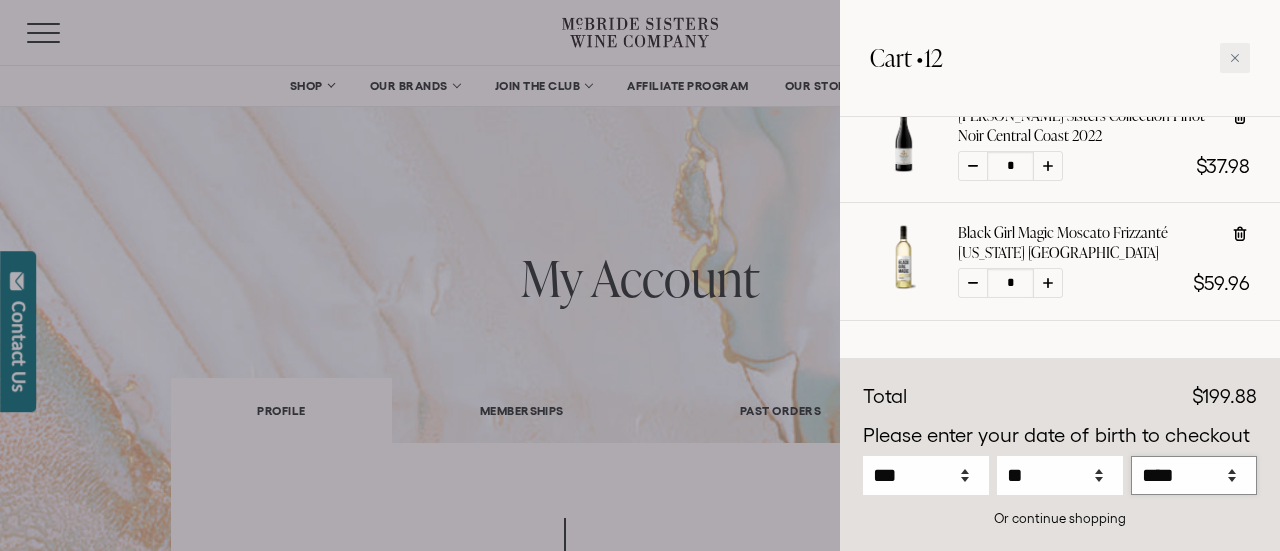 click on "****
****
****
****
****
****
****
****
****
****
****
****
****
****
****
****
****
****
****
****
****
****
****
****
****
****
****
****
****
****
****
****
**** **** **** **** ****" at bounding box center [1194, 475] 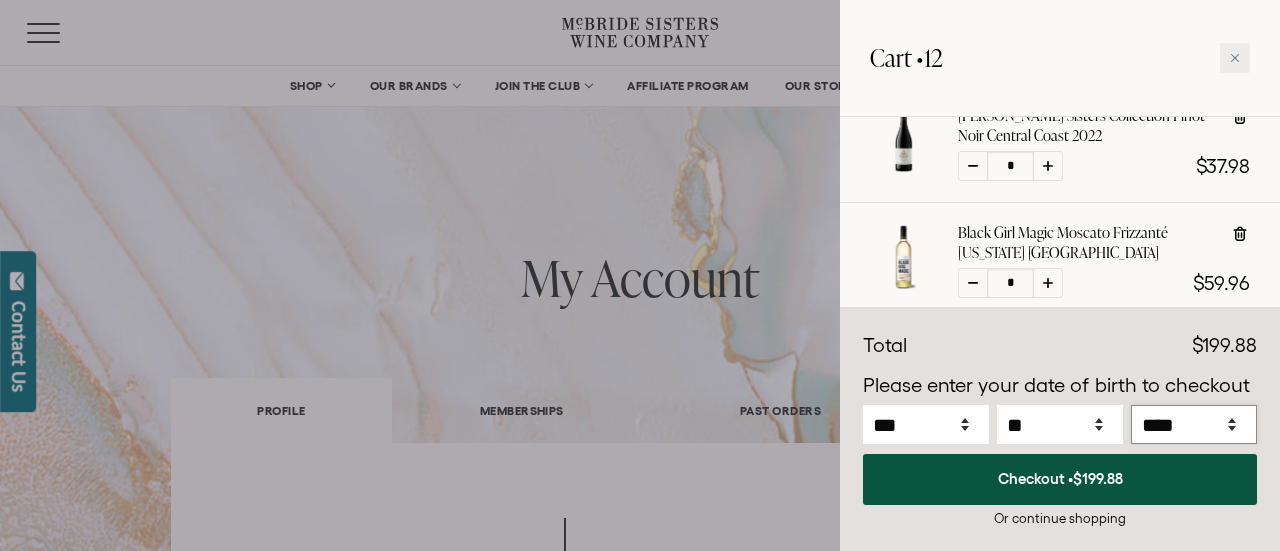 scroll, scrollTop: 398, scrollLeft: 0, axis: vertical 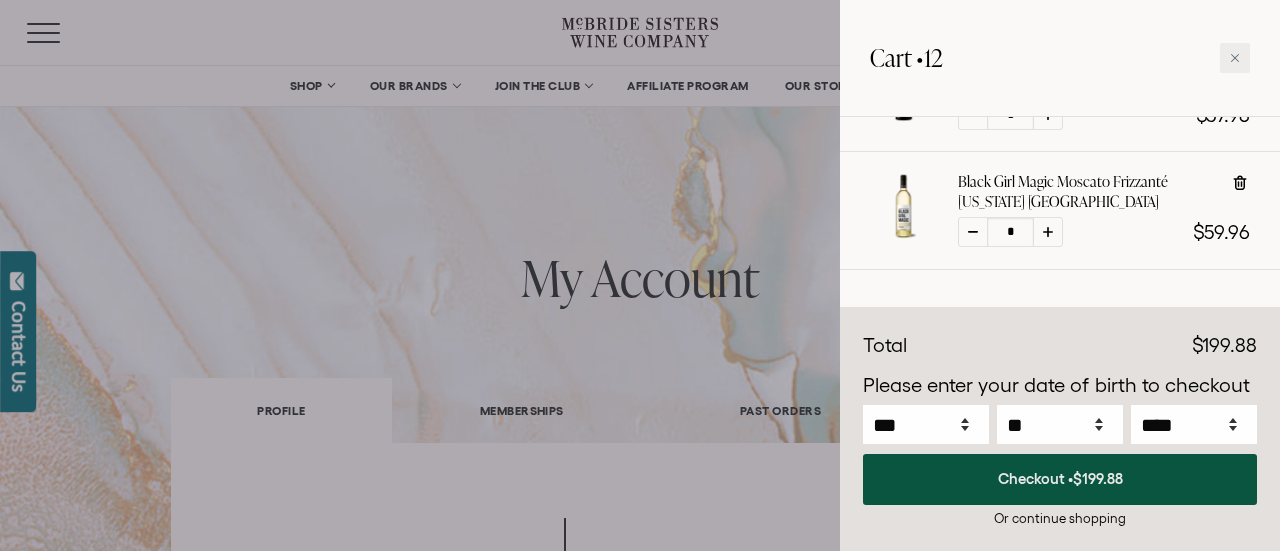 click on "Checkout •  $199.88" at bounding box center [1060, 479] 